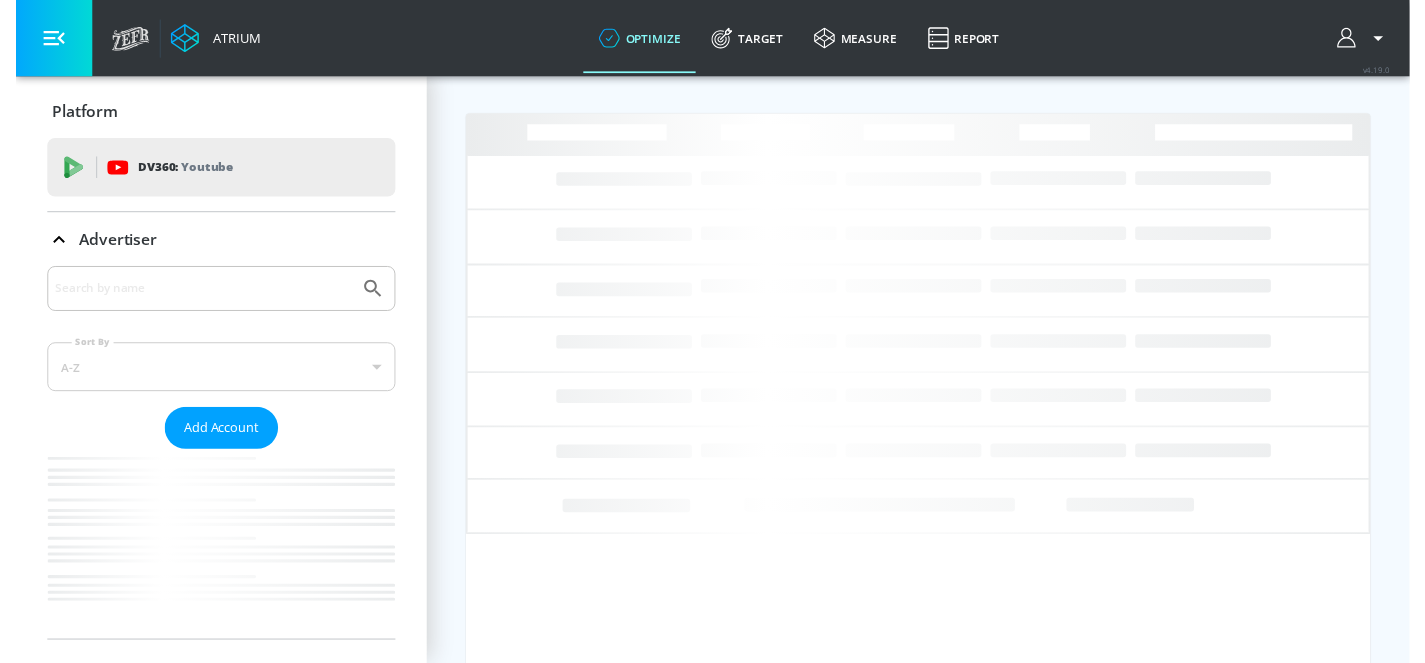scroll, scrollTop: 0, scrollLeft: 0, axis: both 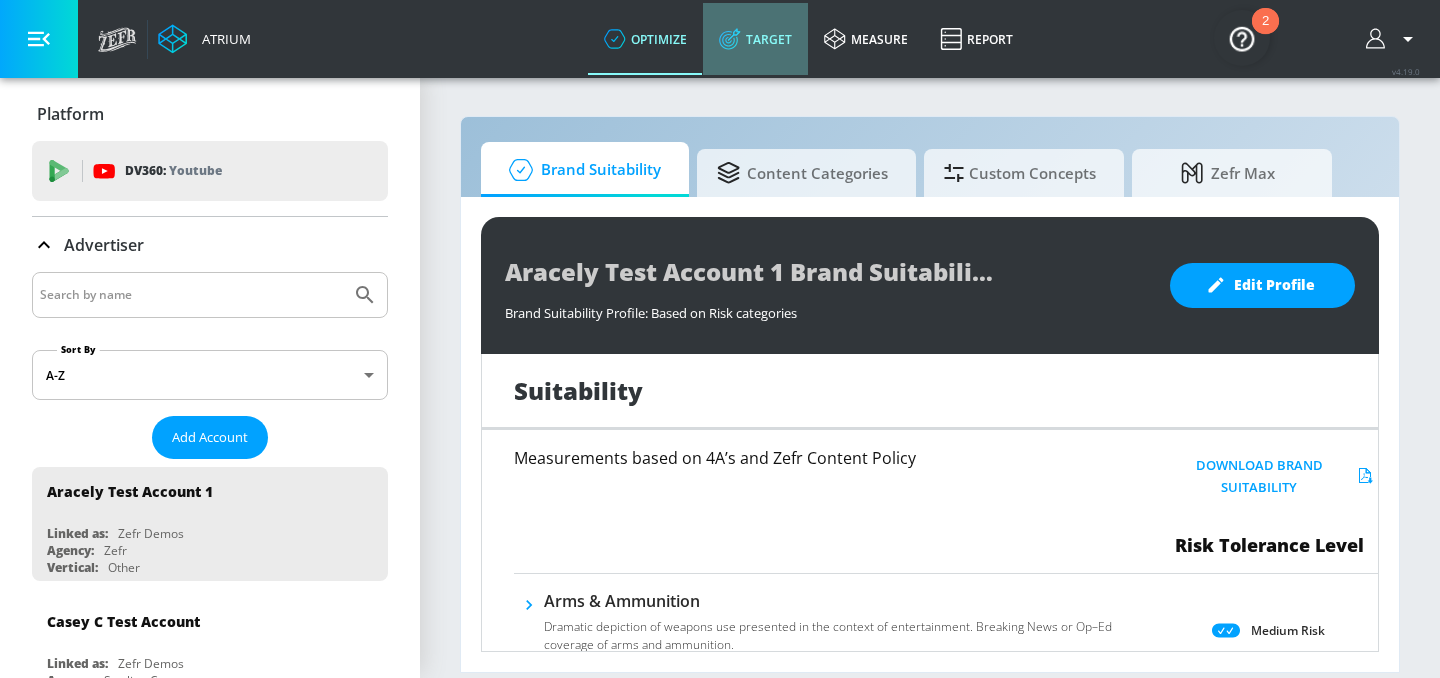 click on "Target" at bounding box center [755, 39] 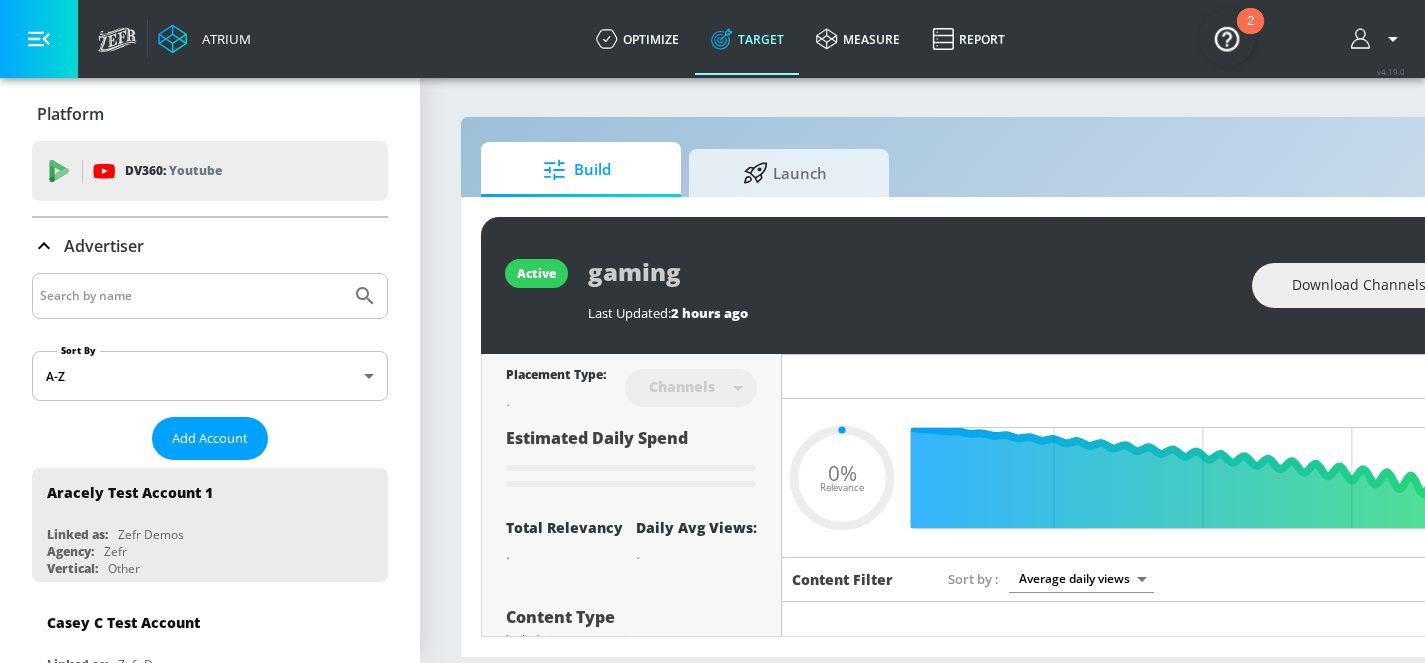 type on "0.74" 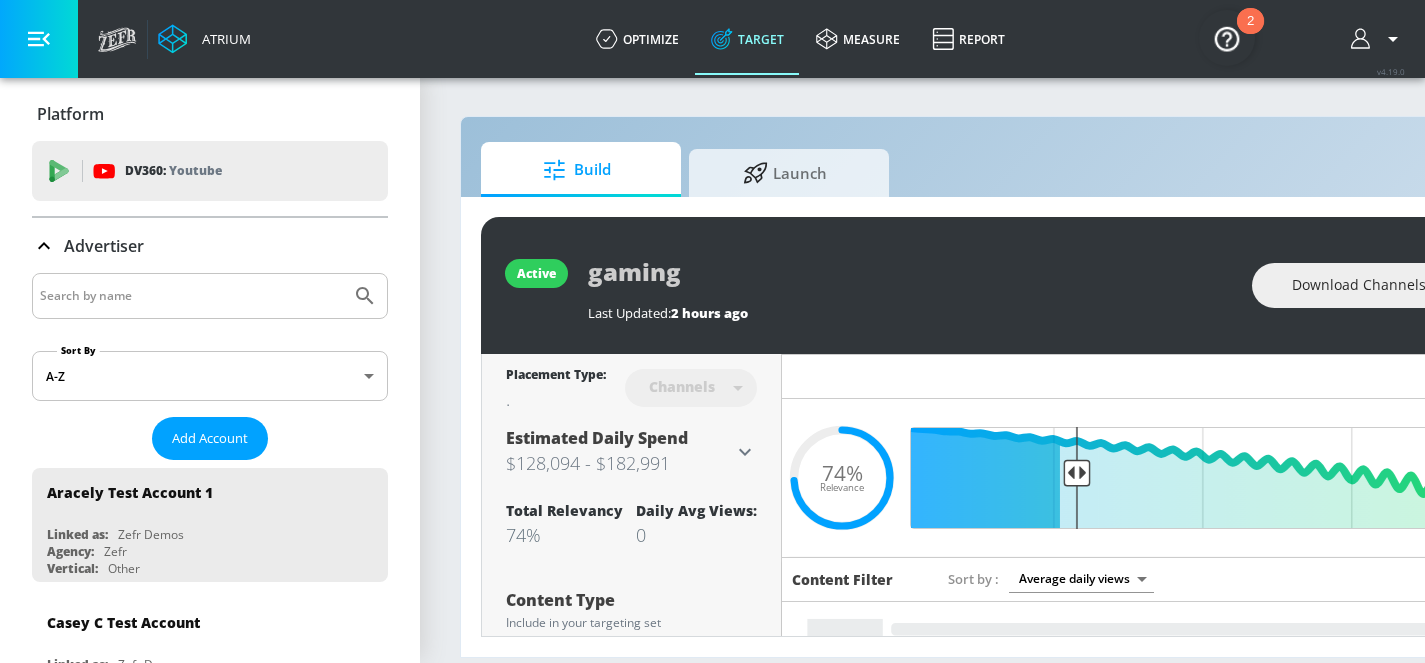 click at bounding box center (191, 296) 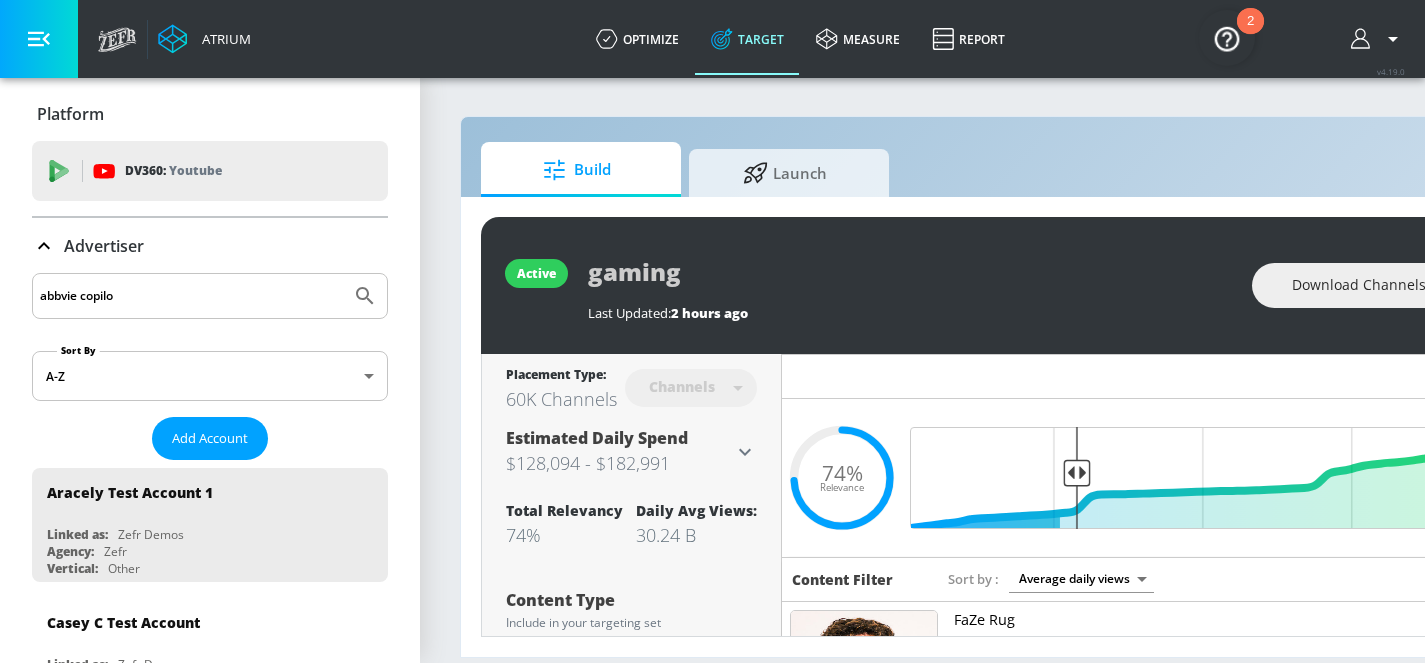 click at bounding box center [365, 296] 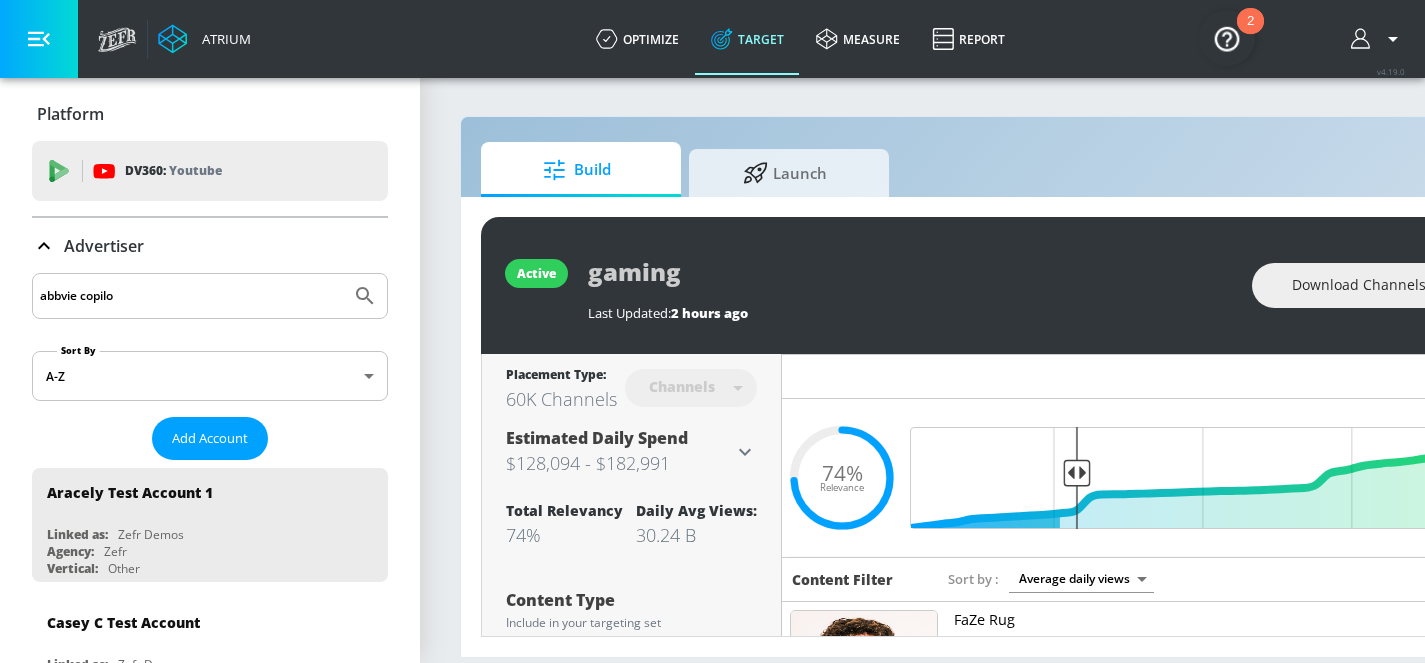 click on "abbvie copilo" at bounding box center (191, 296) 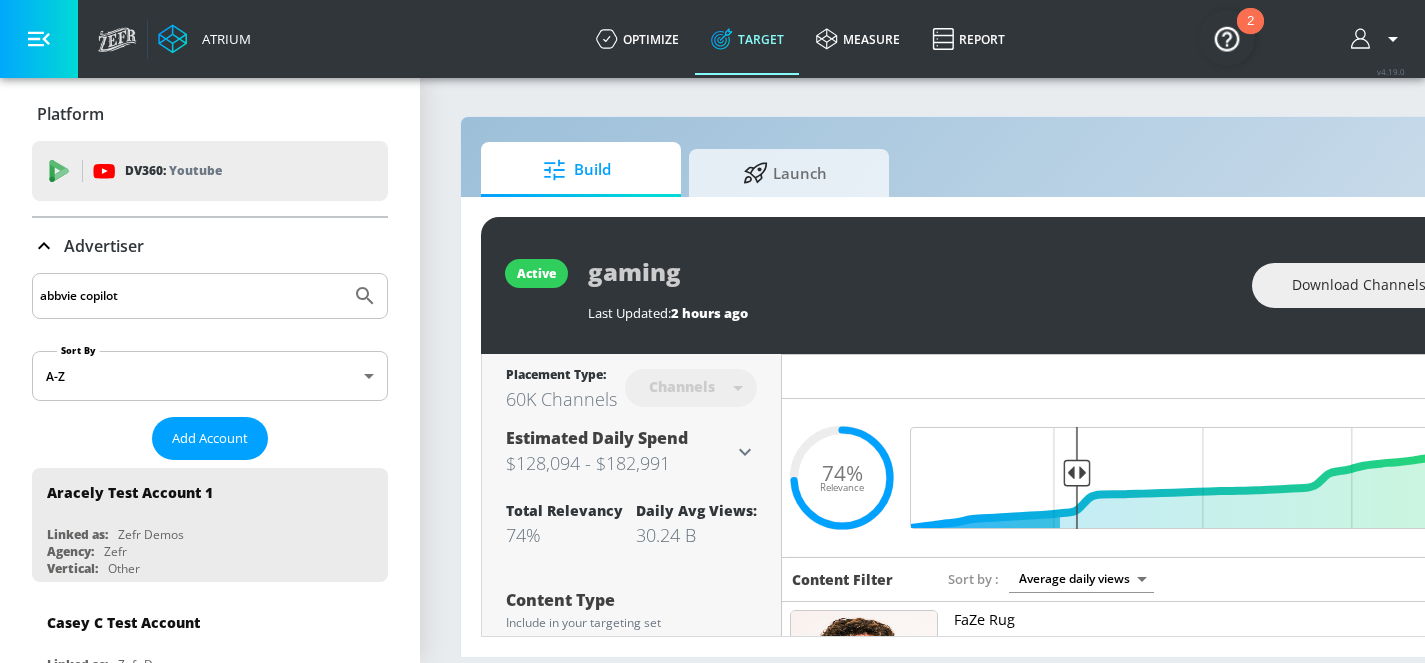 click at bounding box center (365, 296) 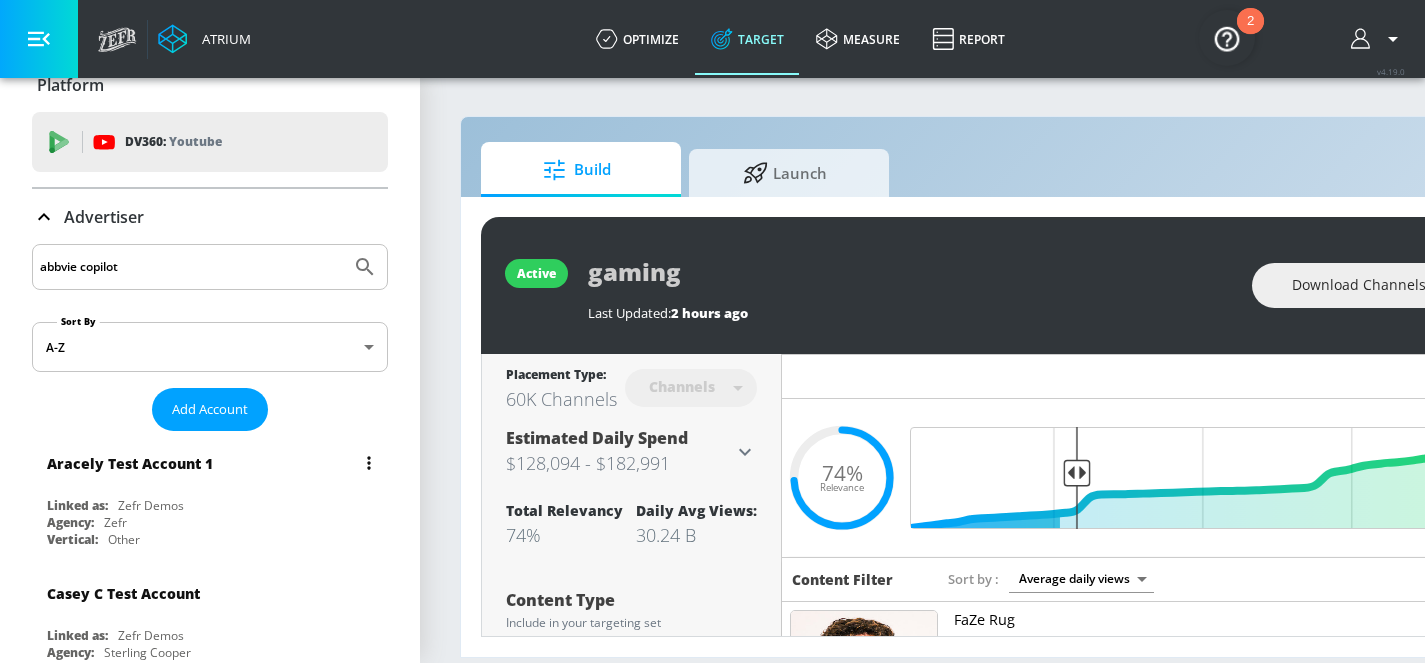 scroll, scrollTop: 0, scrollLeft: 0, axis: both 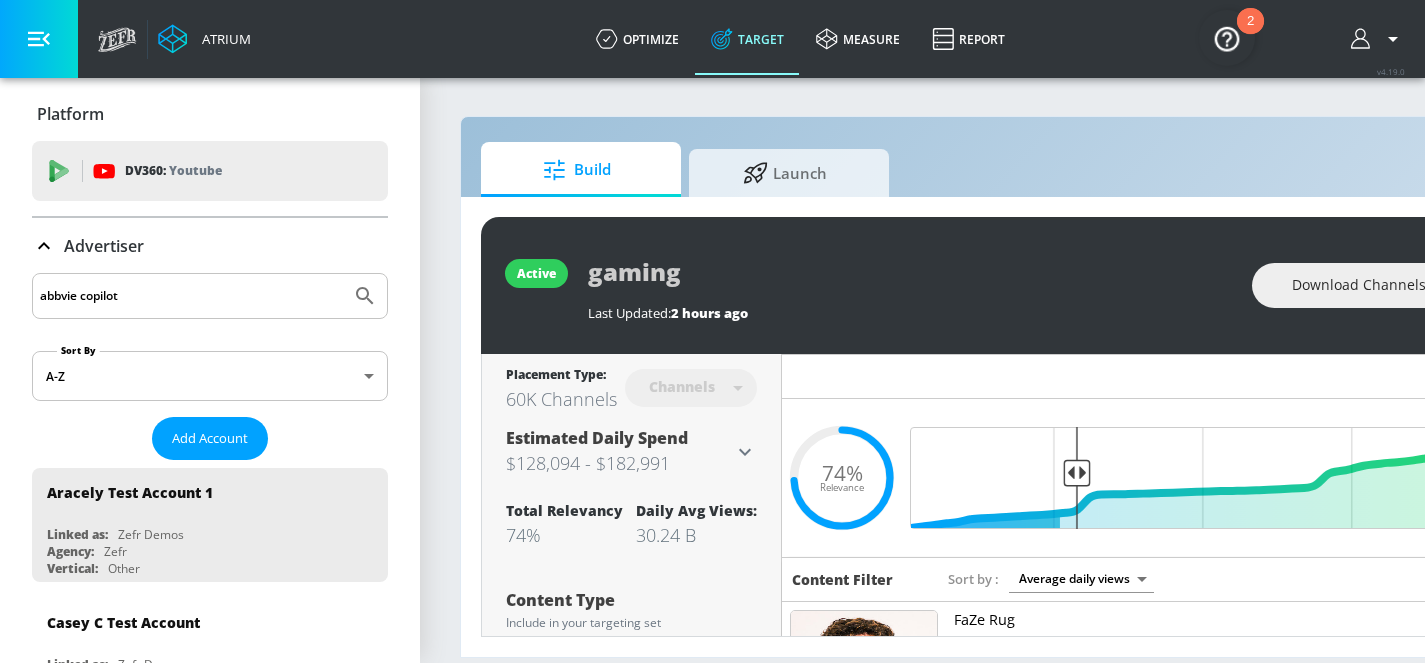 click on "abbvie copilot" at bounding box center [191, 296] 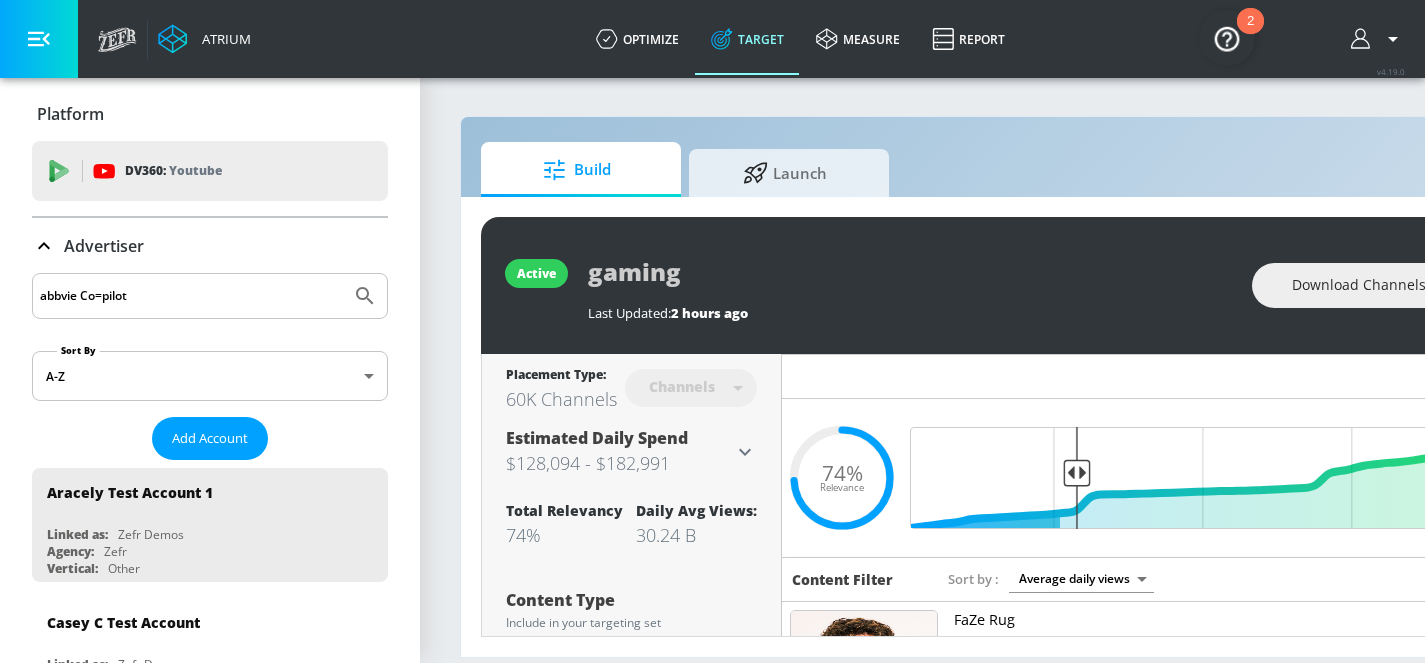 click at bounding box center [365, 296] 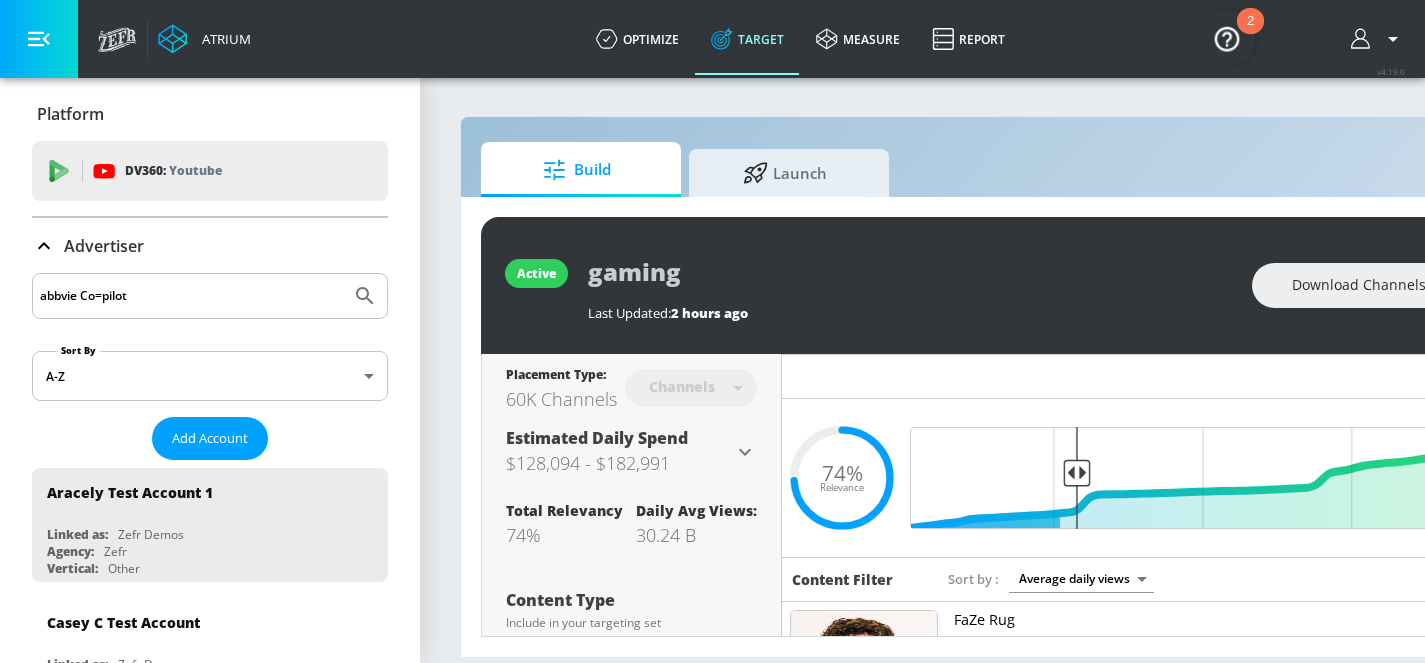 click on "abbvie Co=pilot" at bounding box center (191, 296) 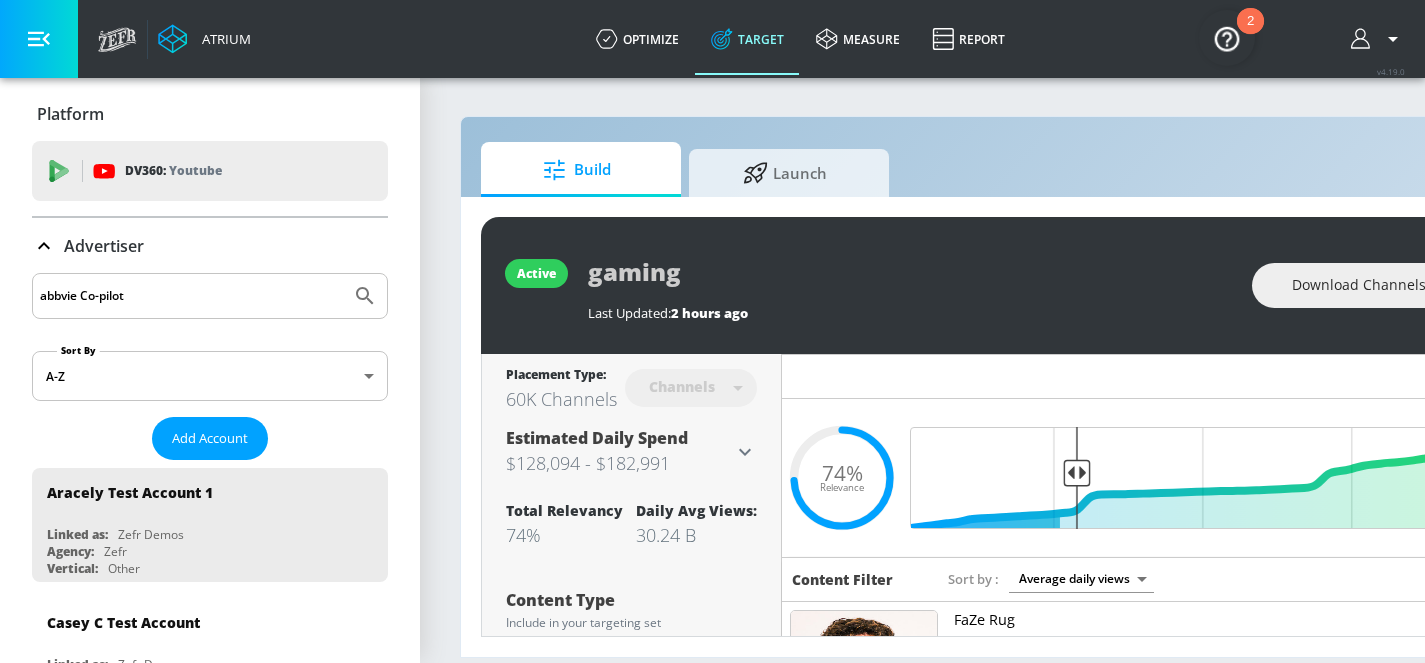 type on "abbvie Co-pilot" 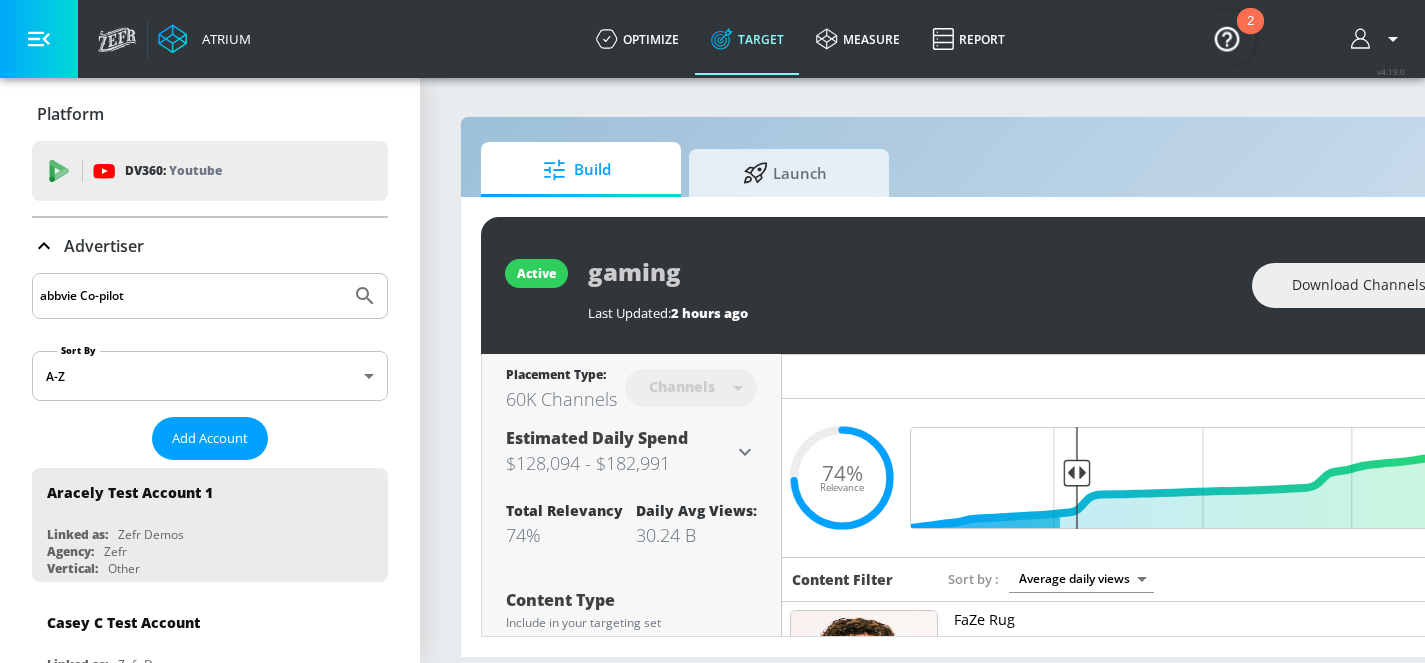 click at bounding box center [365, 296] 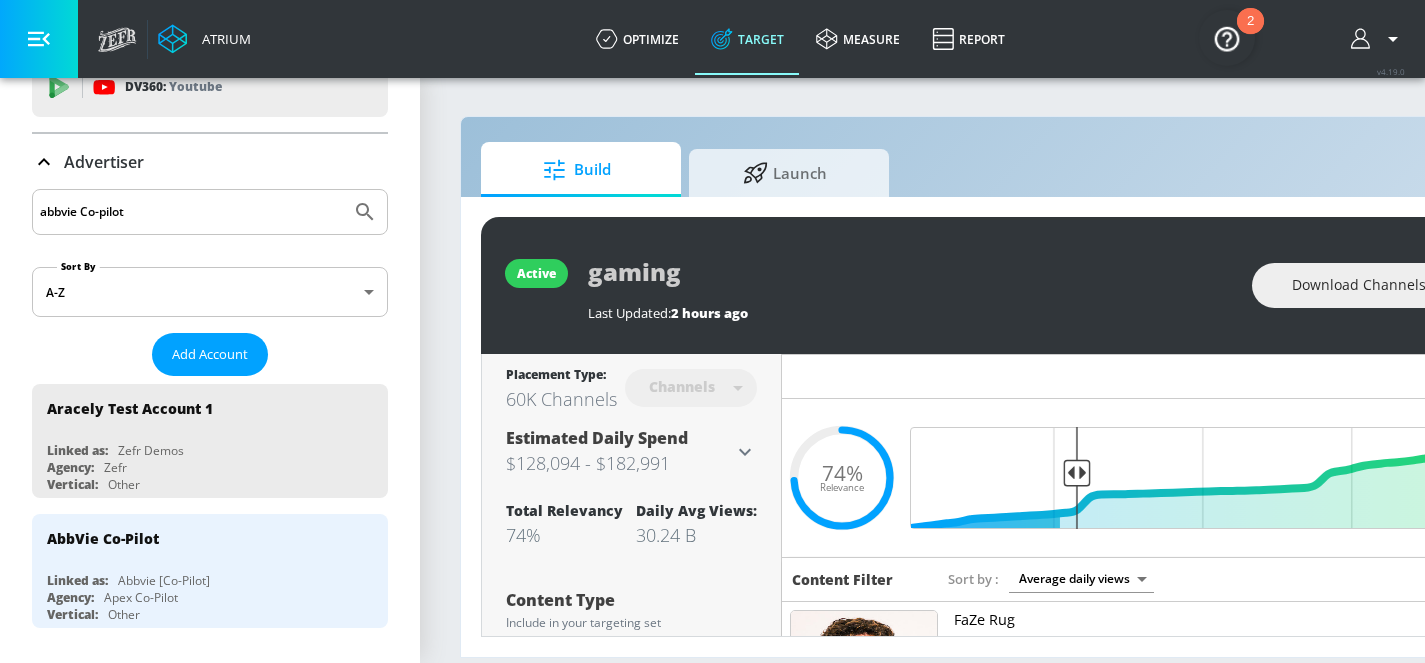 scroll, scrollTop: 94, scrollLeft: 0, axis: vertical 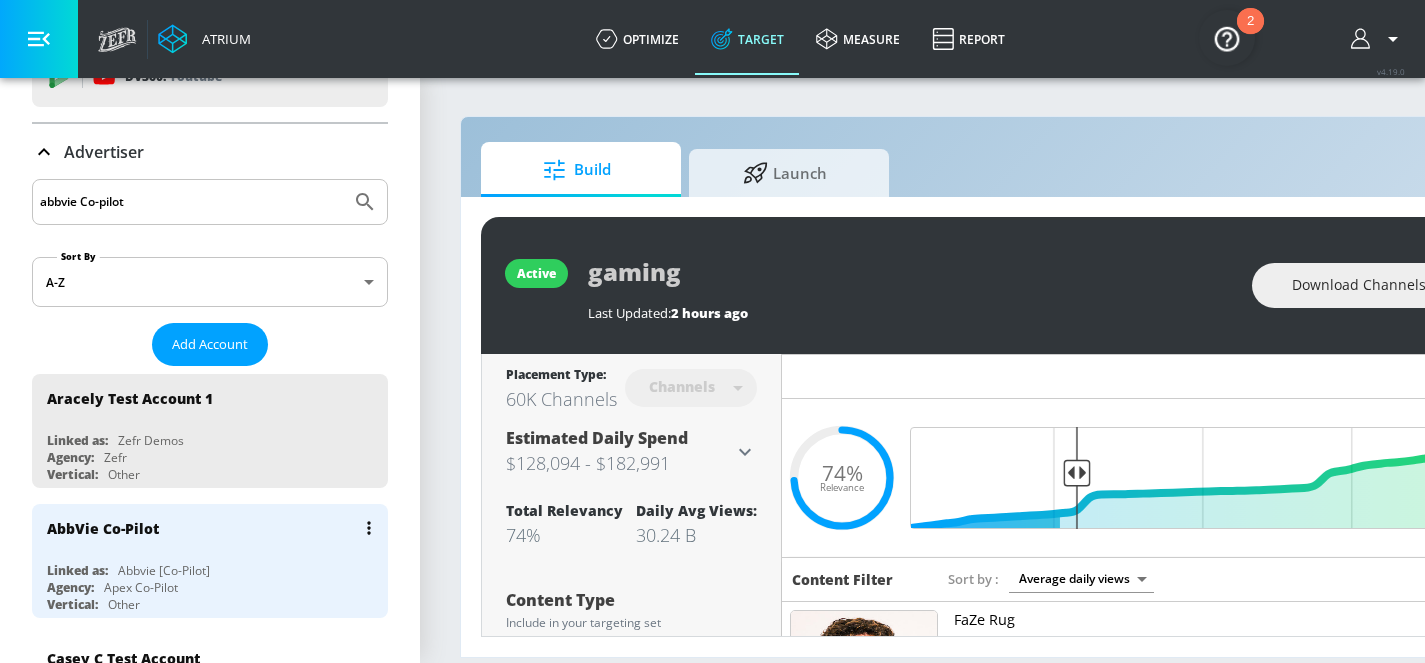 click on "AbbVie Co-Pilot Linked as: Abbvie [Co-Pilot] Agency: Apex Co-Pilot Vertical: Other" at bounding box center [210, 561] 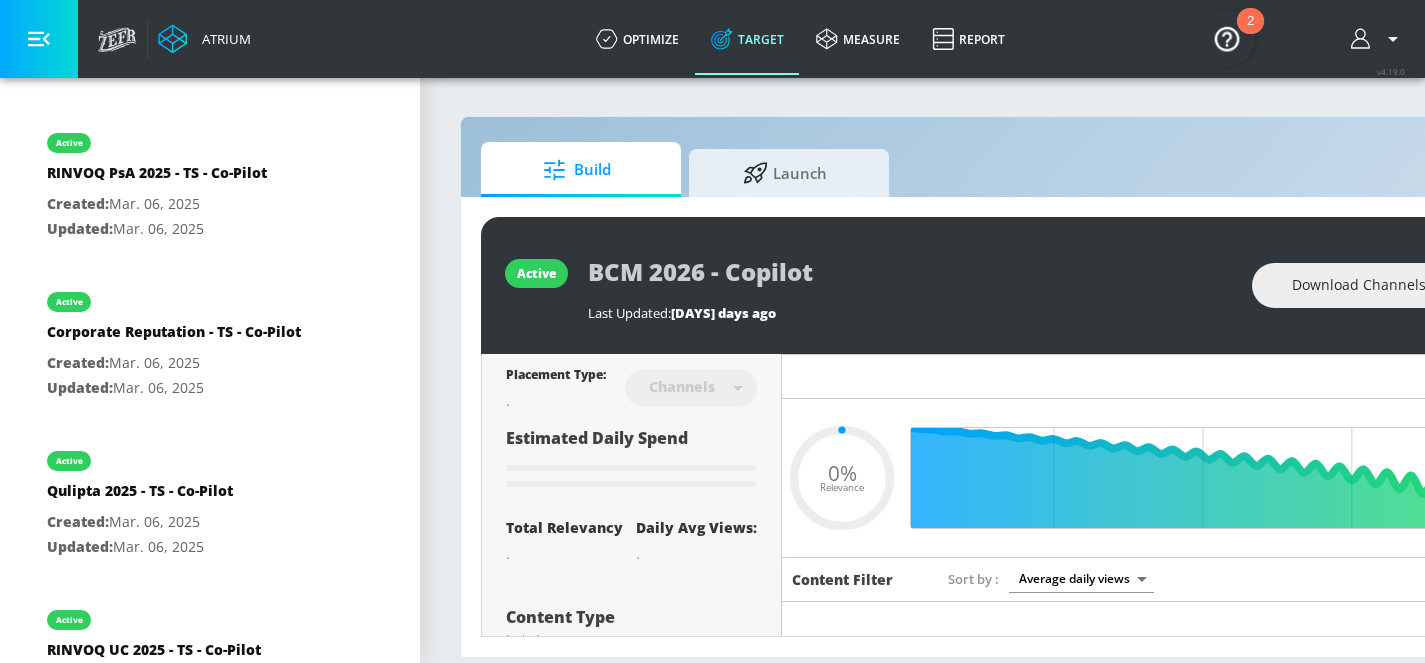 scroll, scrollTop: 6043, scrollLeft: 0, axis: vertical 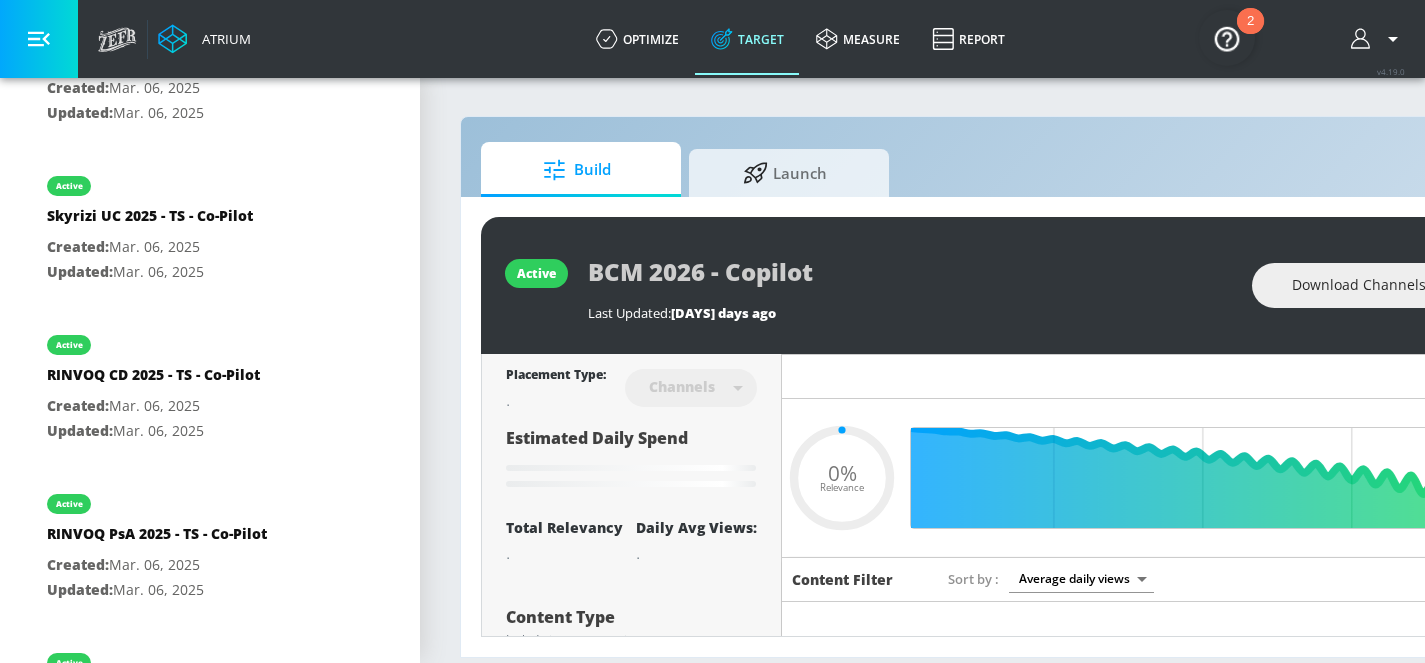 type on "0.52" 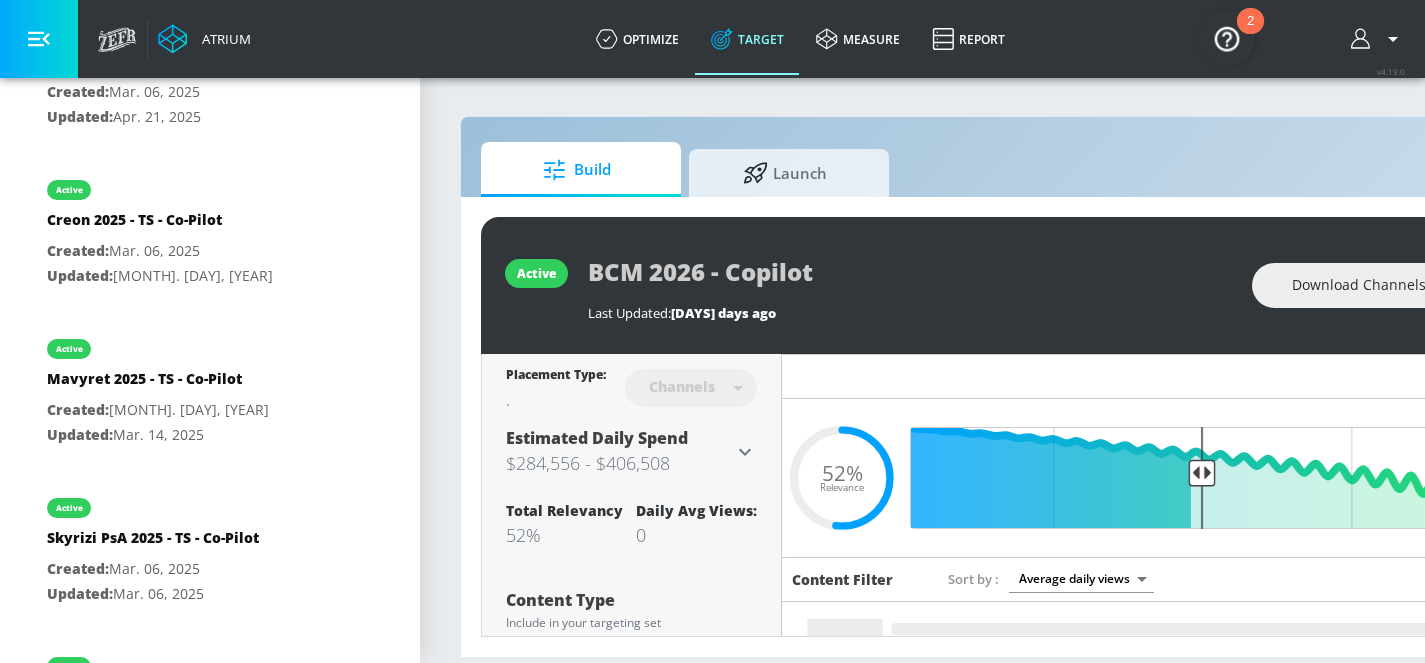 scroll, scrollTop: 4448, scrollLeft: 0, axis: vertical 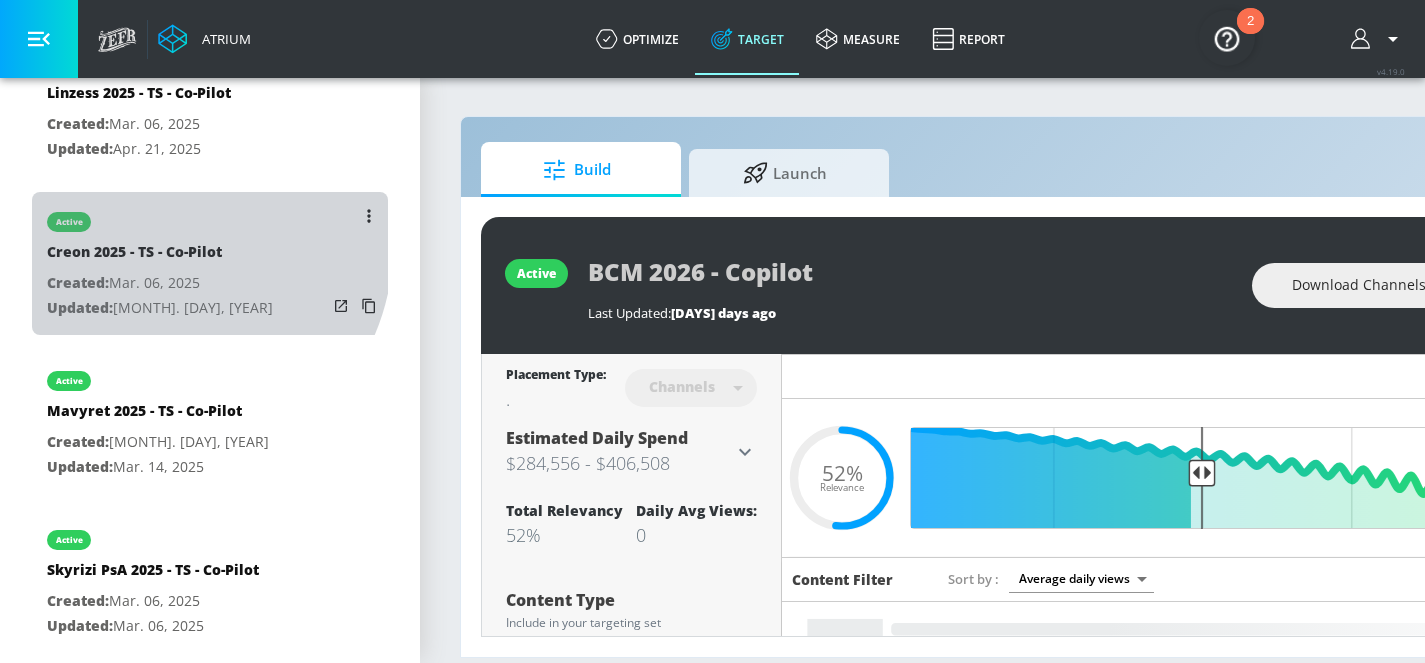 click on "active" at bounding box center (160, 217) 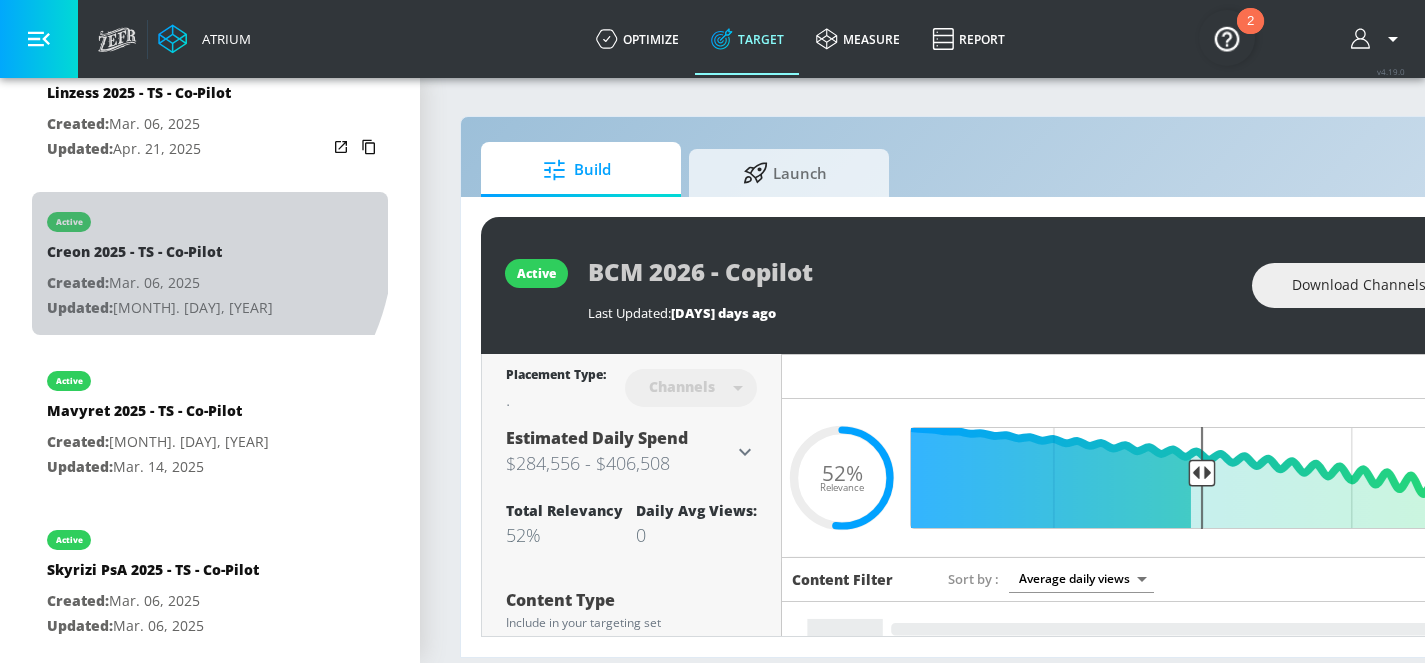 type on "Creon 2025 - TS - Co-Pilot" 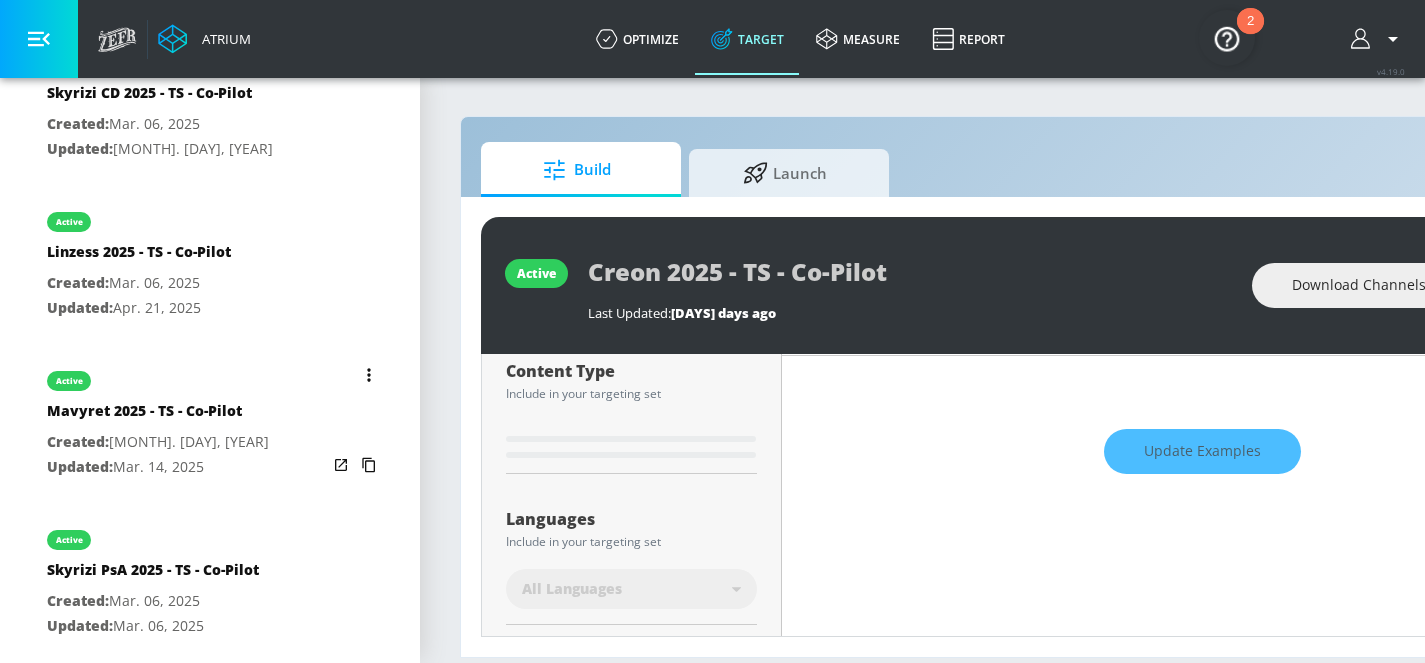 scroll, scrollTop: 395, scrollLeft: 0, axis: vertical 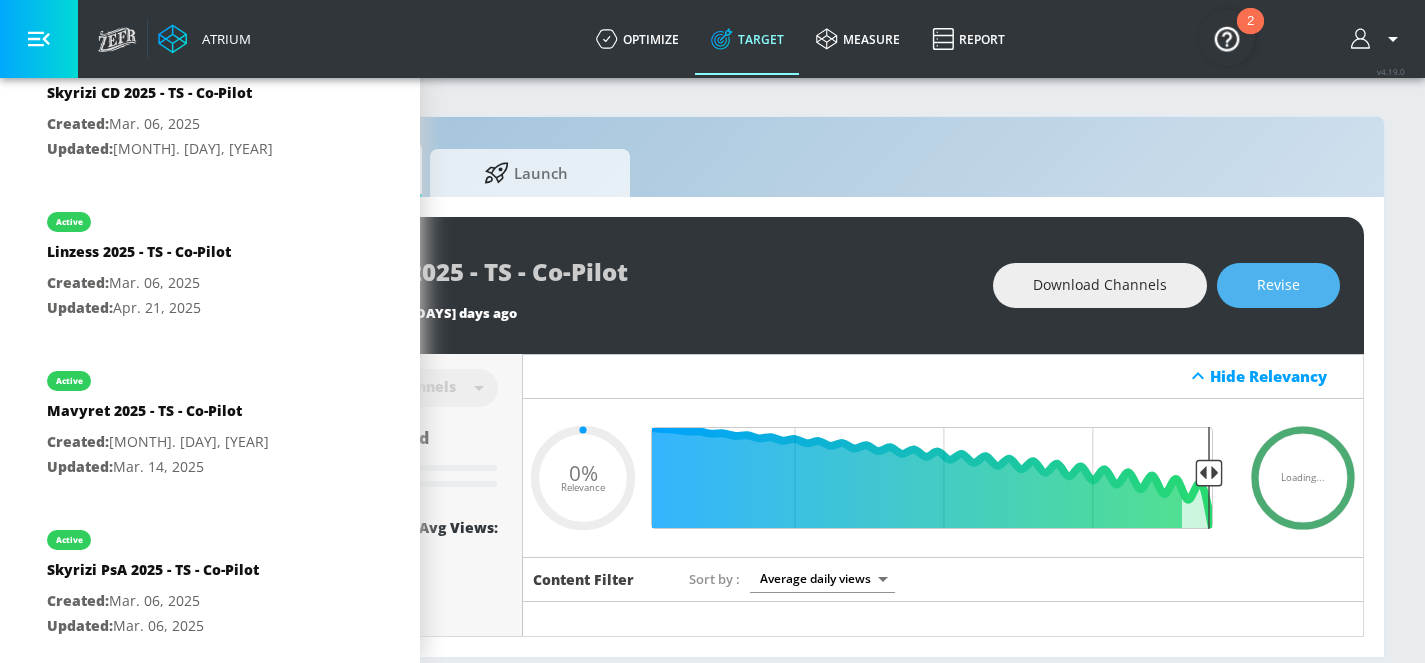 click on "Revise" at bounding box center [1278, 285] 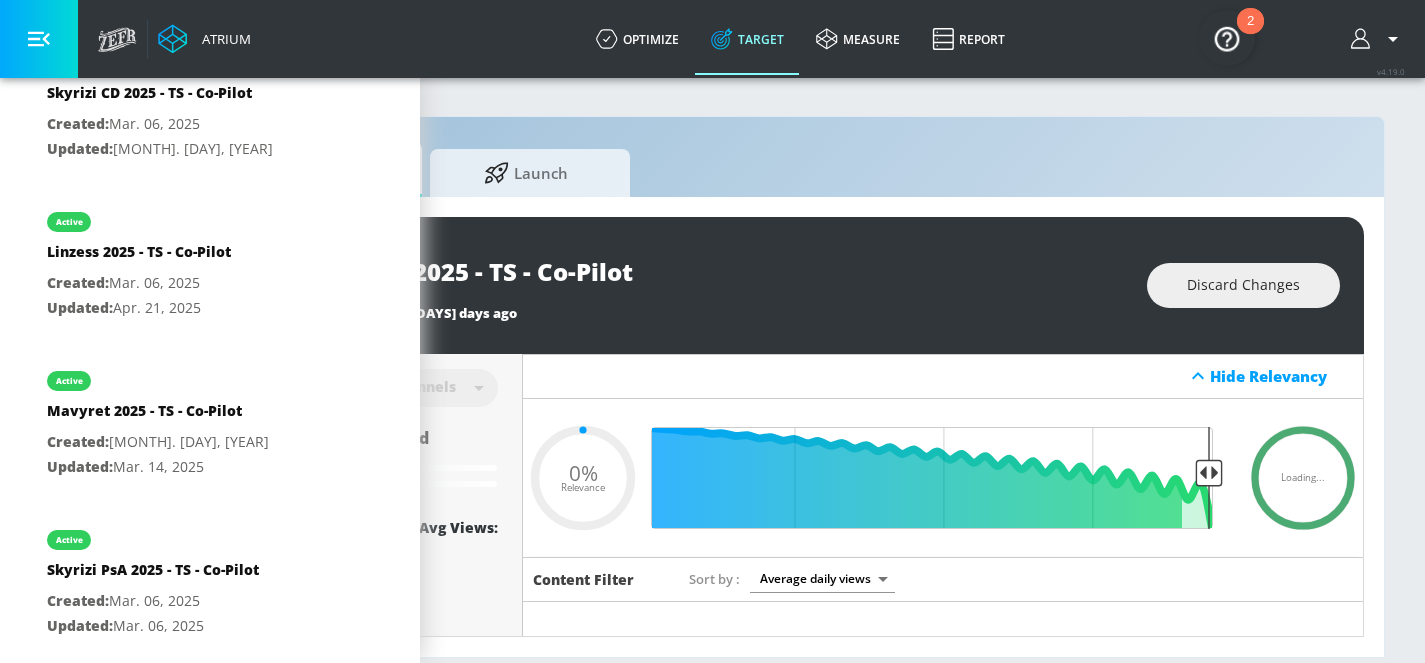 scroll, scrollTop: 0, scrollLeft: 0, axis: both 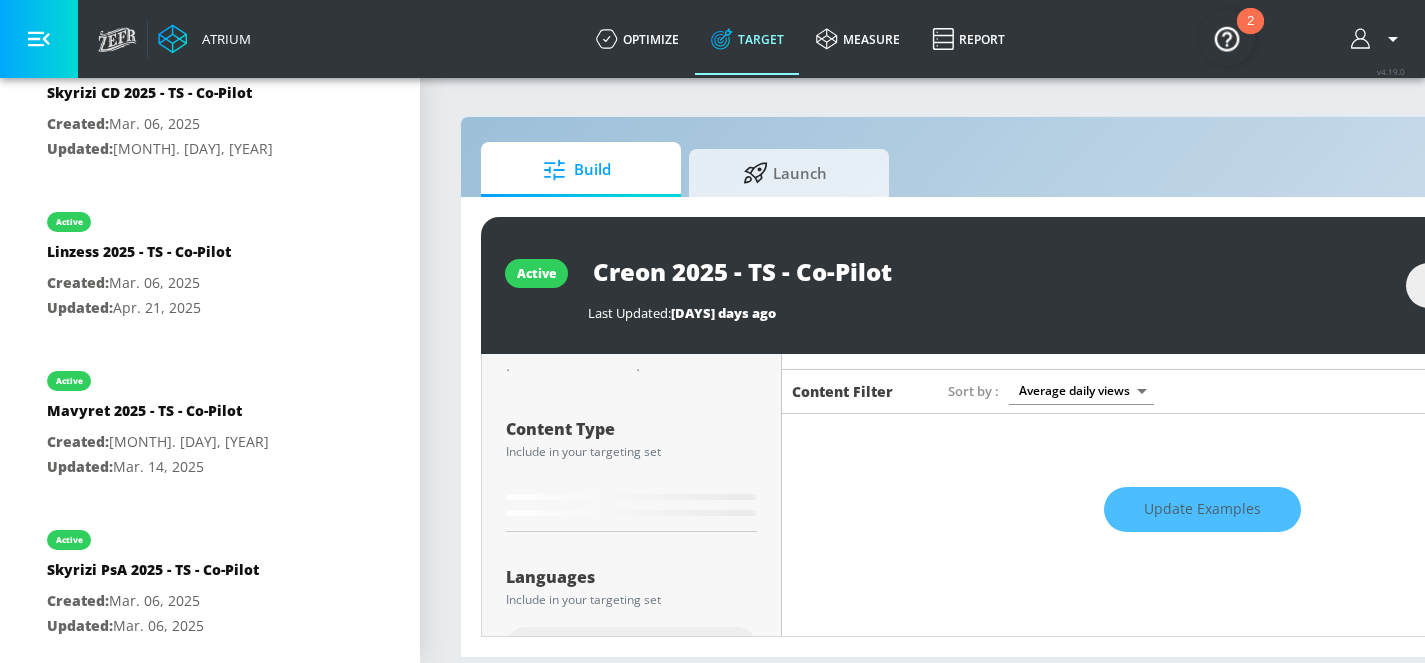 type on "0.05" 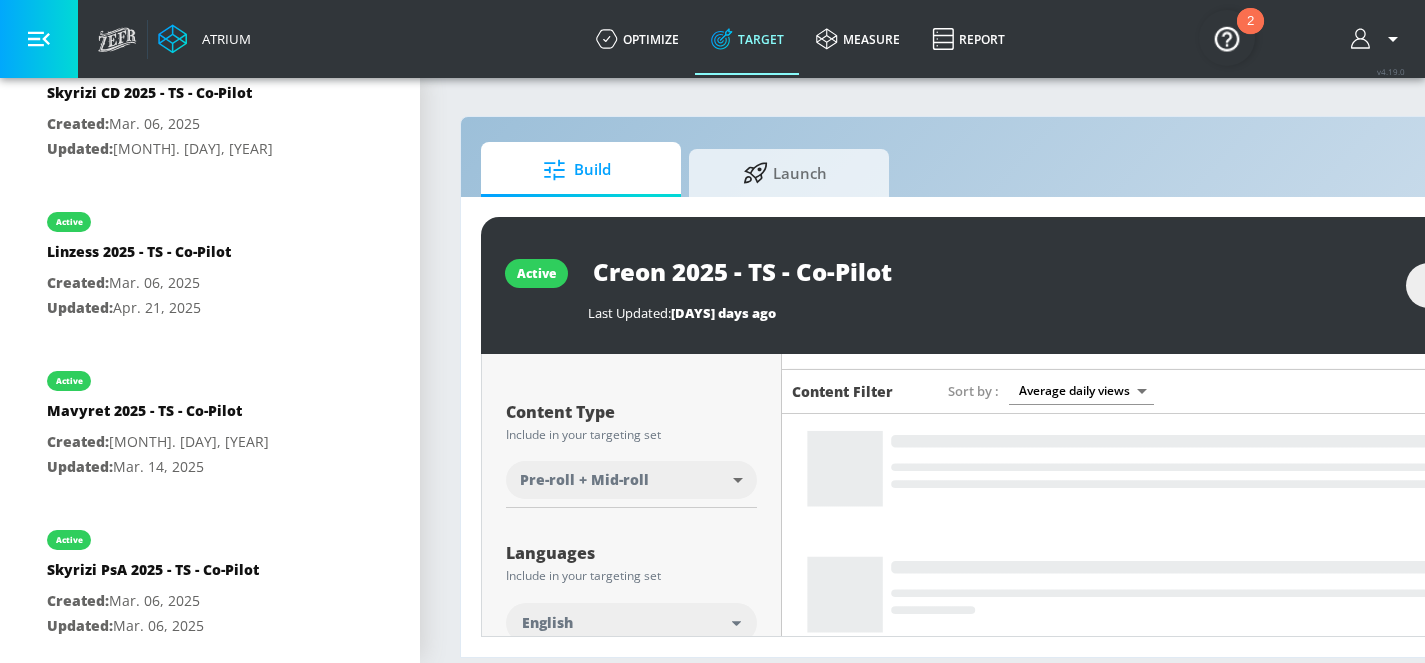 scroll, scrollTop: 15, scrollLeft: 0, axis: vertical 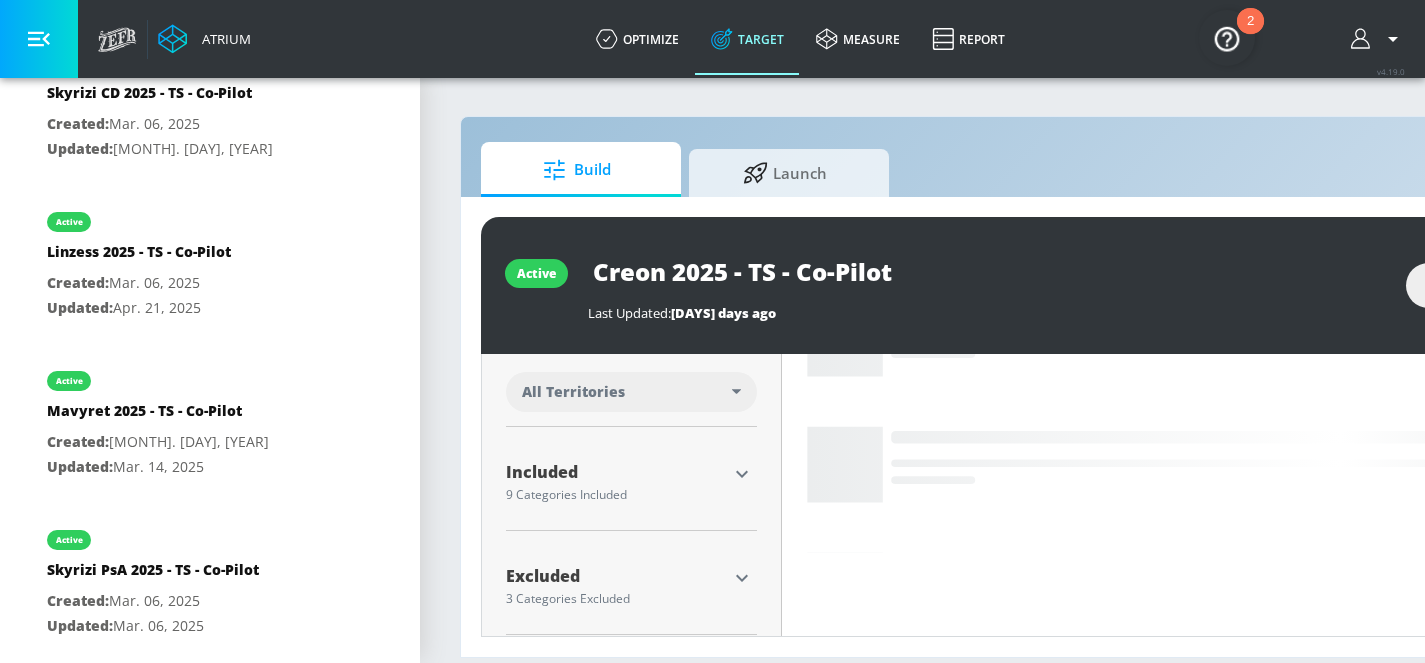 click 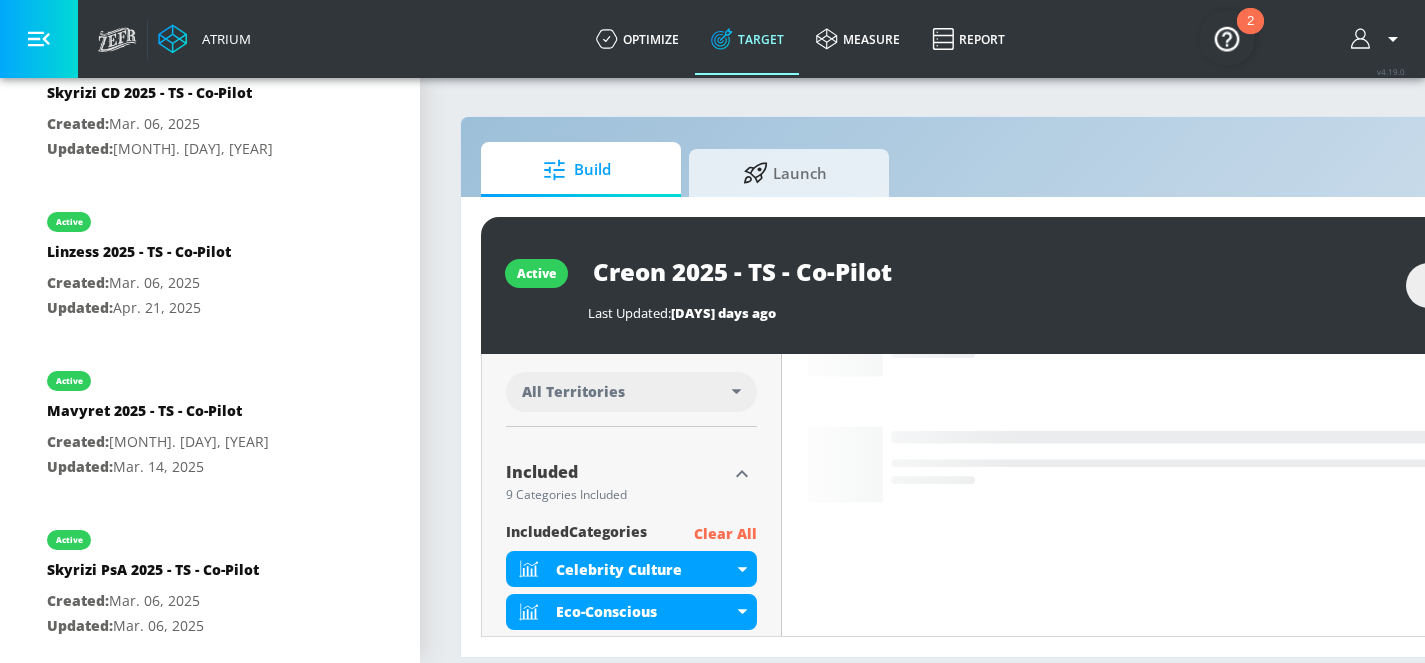scroll, scrollTop: 952, scrollLeft: 0, axis: vertical 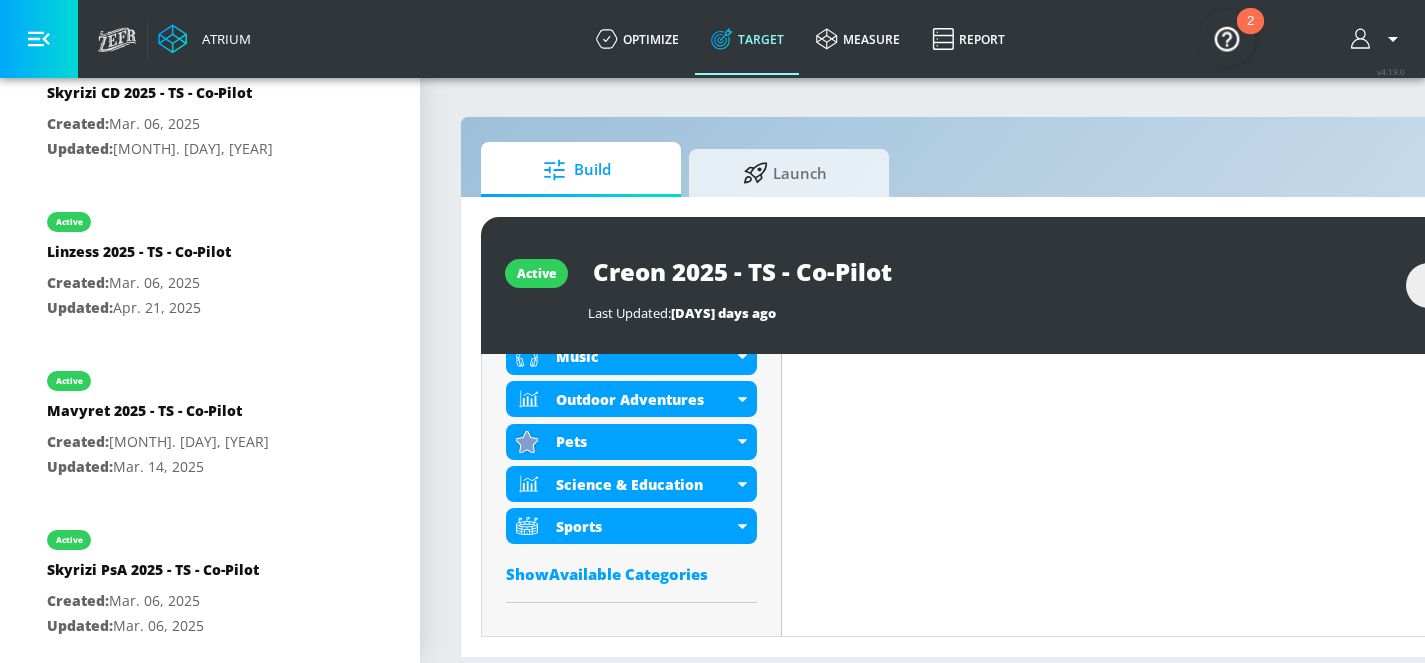 click on "Show  Available Categories" at bounding box center [631, 574] 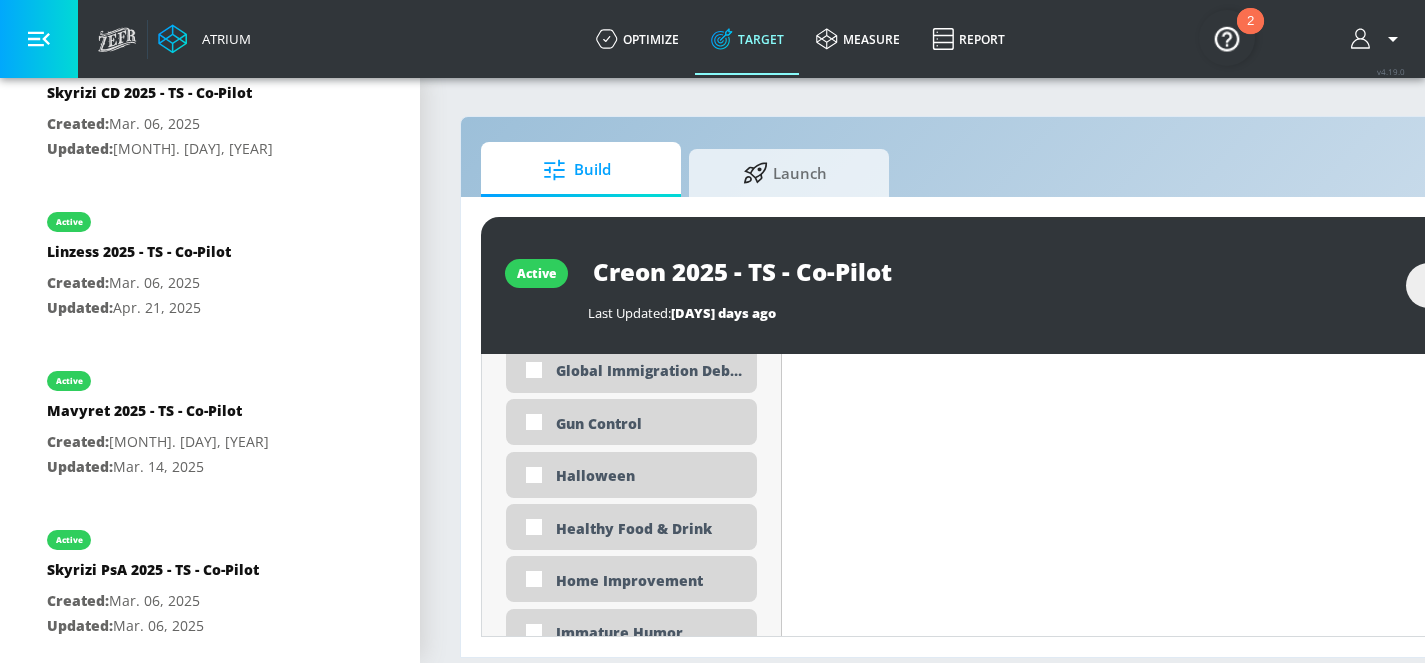 scroll, scrollTop: 3314, scrollLeft: 0, axis: vertical 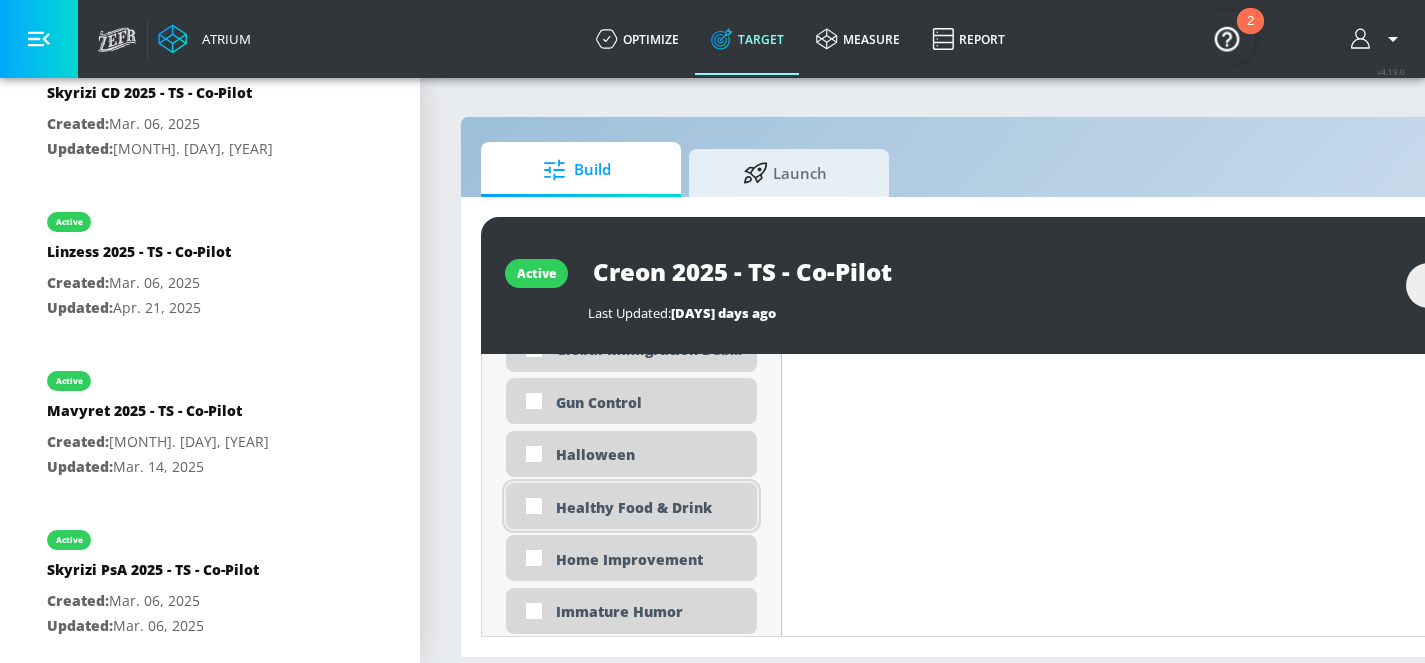click on "Healthy Food & Drink" at bounding box center (631, 506) 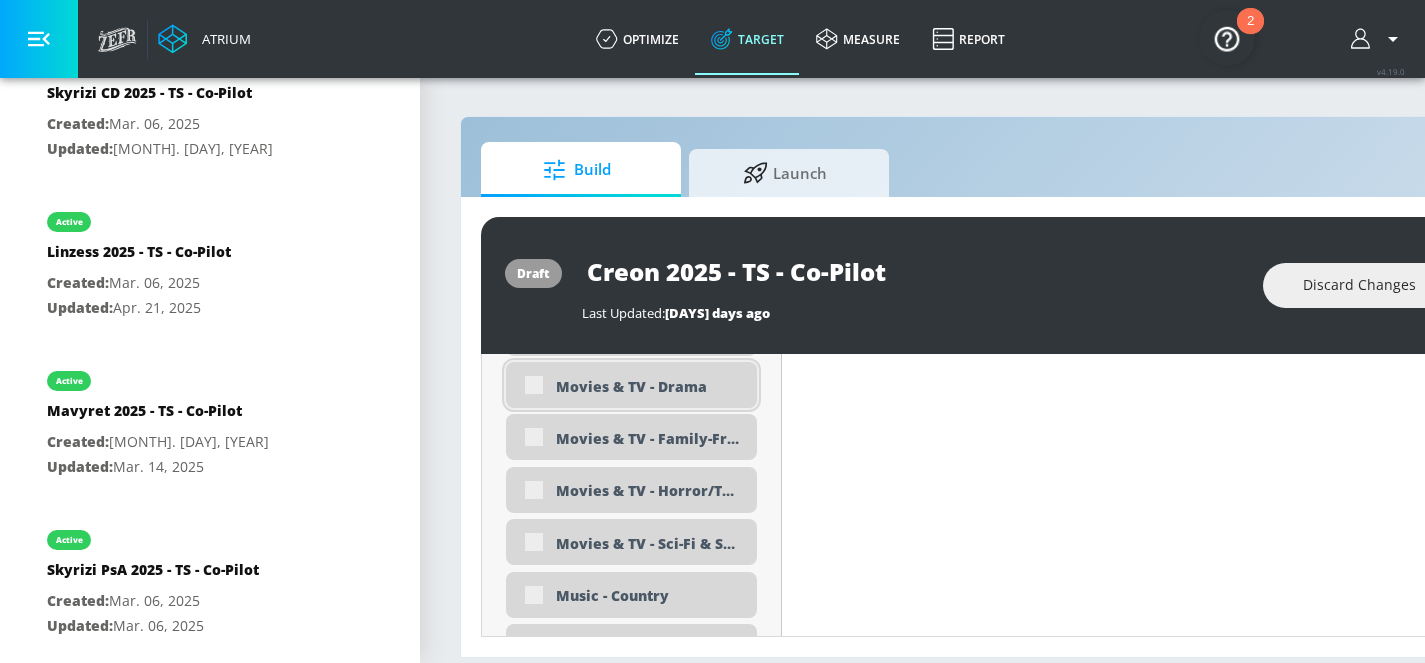scroll, scrollTop: 4113, scrollLeft: 0, axis: vertical 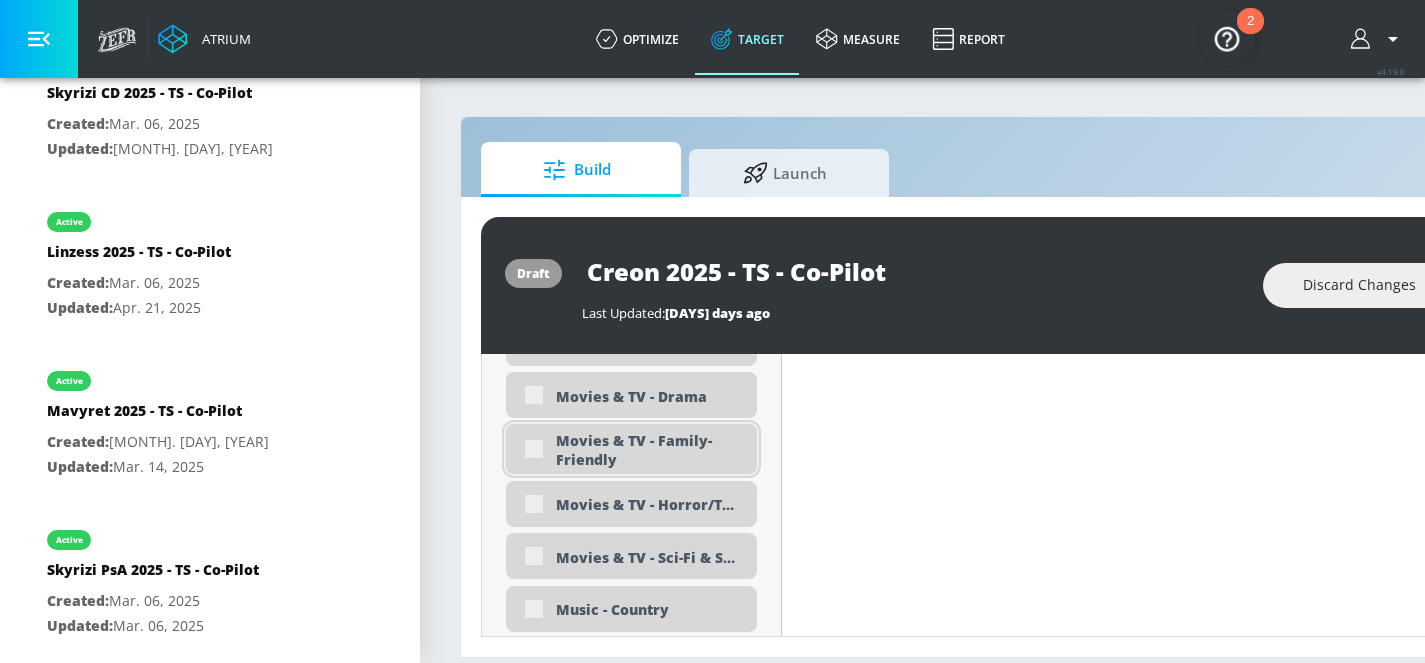 click on "Movies & TV - Family-Friendly" at bounding box center [649, 450] 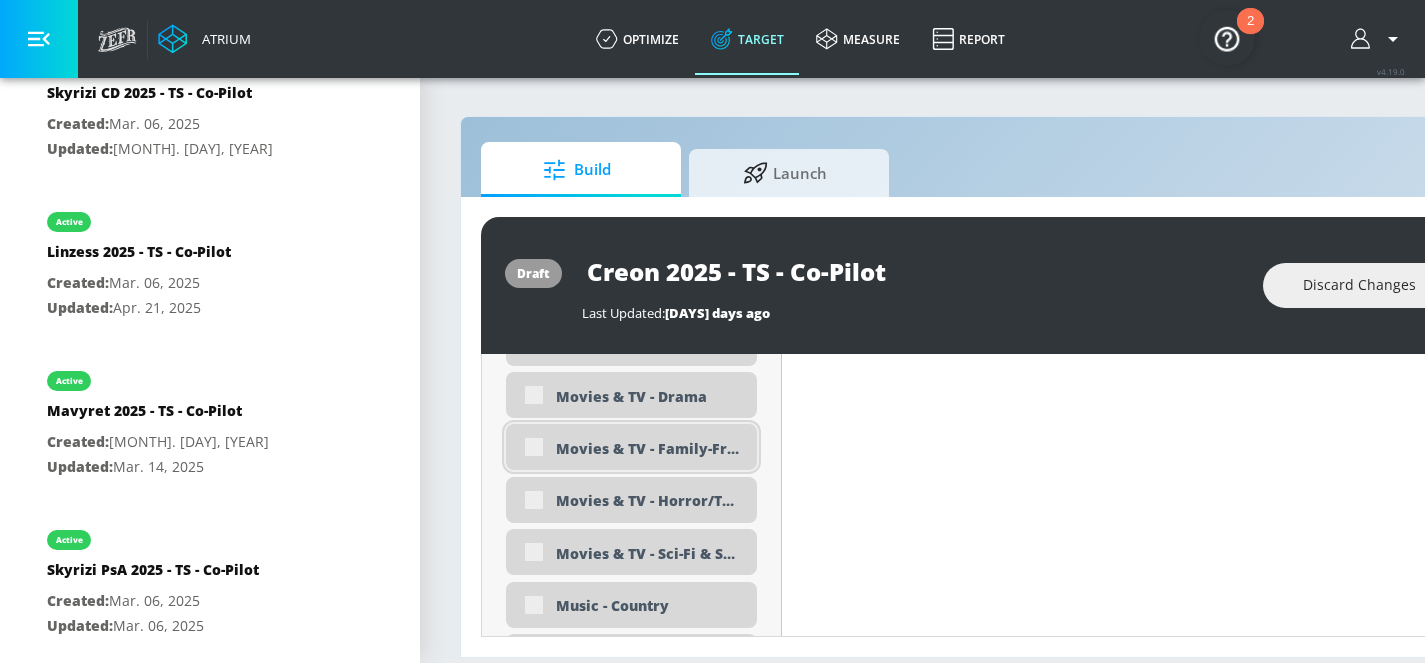 click on "Movies & TV - Family-Friendly" at bounding box center [631, 447] 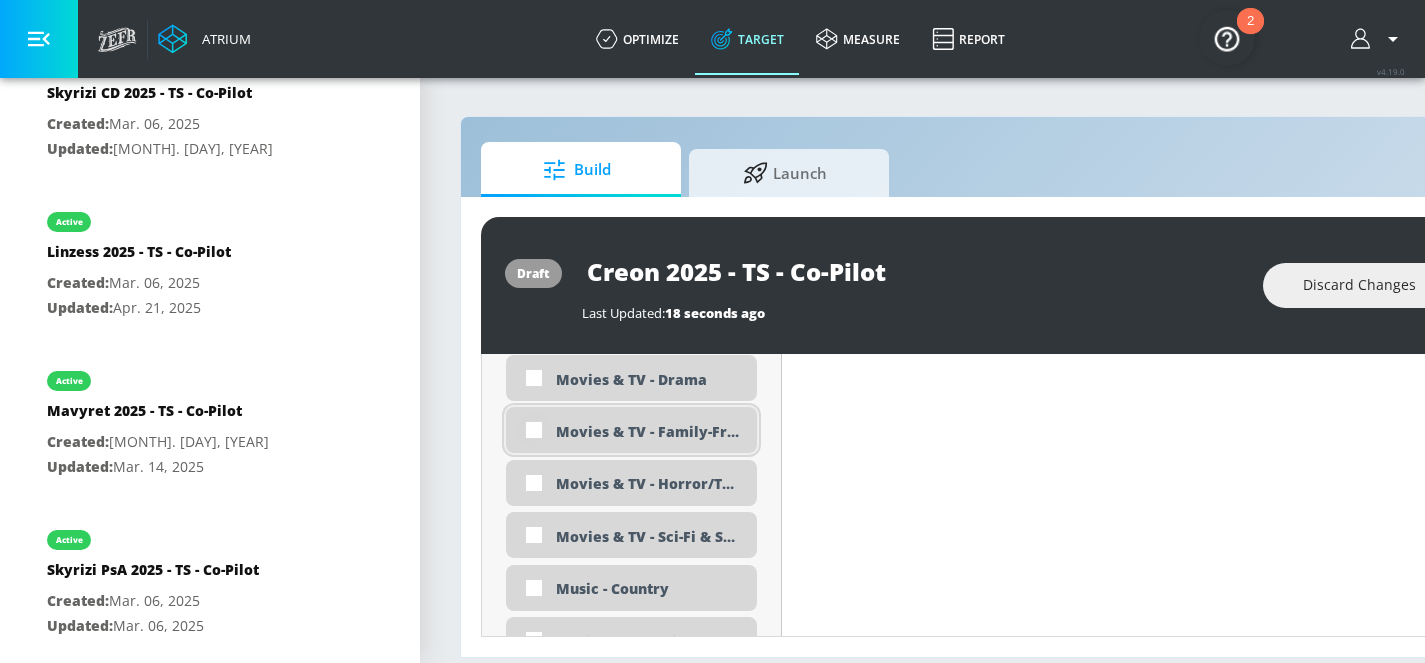 scroll, scrollTop: 4096, scrollLeft: 0, axis: vertical 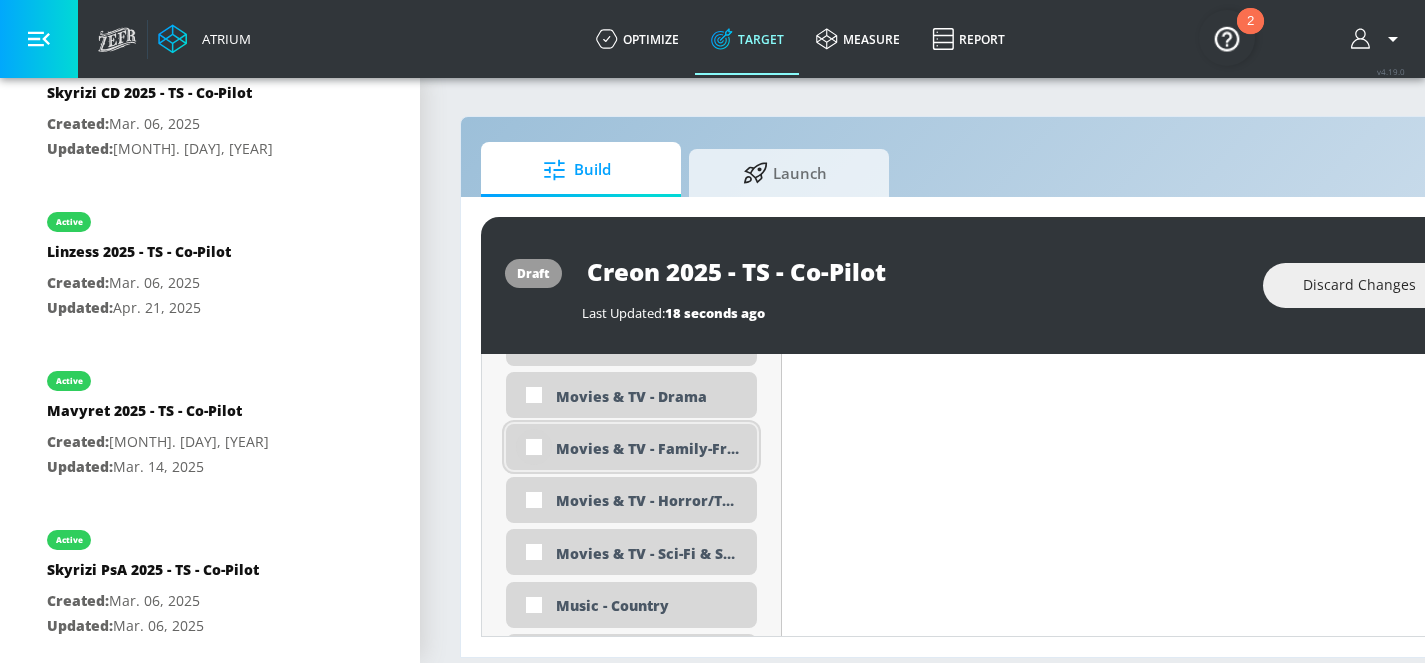 click at bounding box center (534, 447) 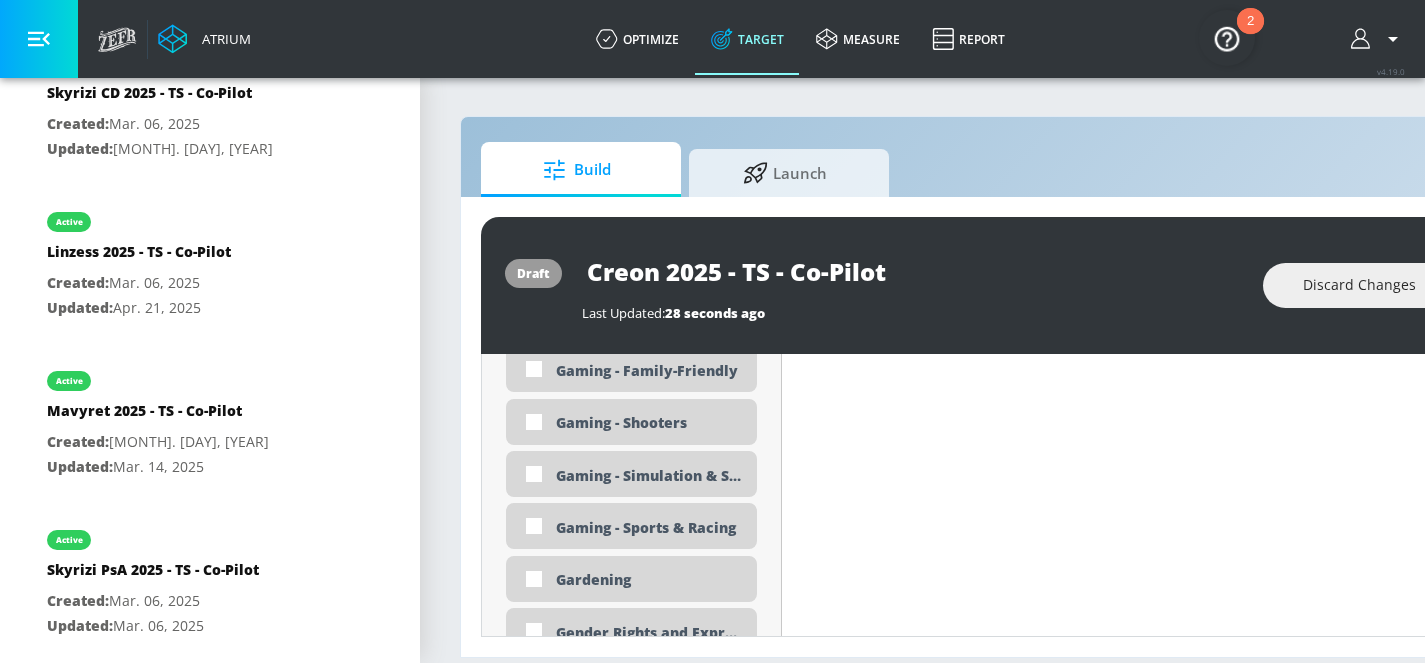 scroll, scrollTop: 3106, scrollLeft: 0, axis: vertical 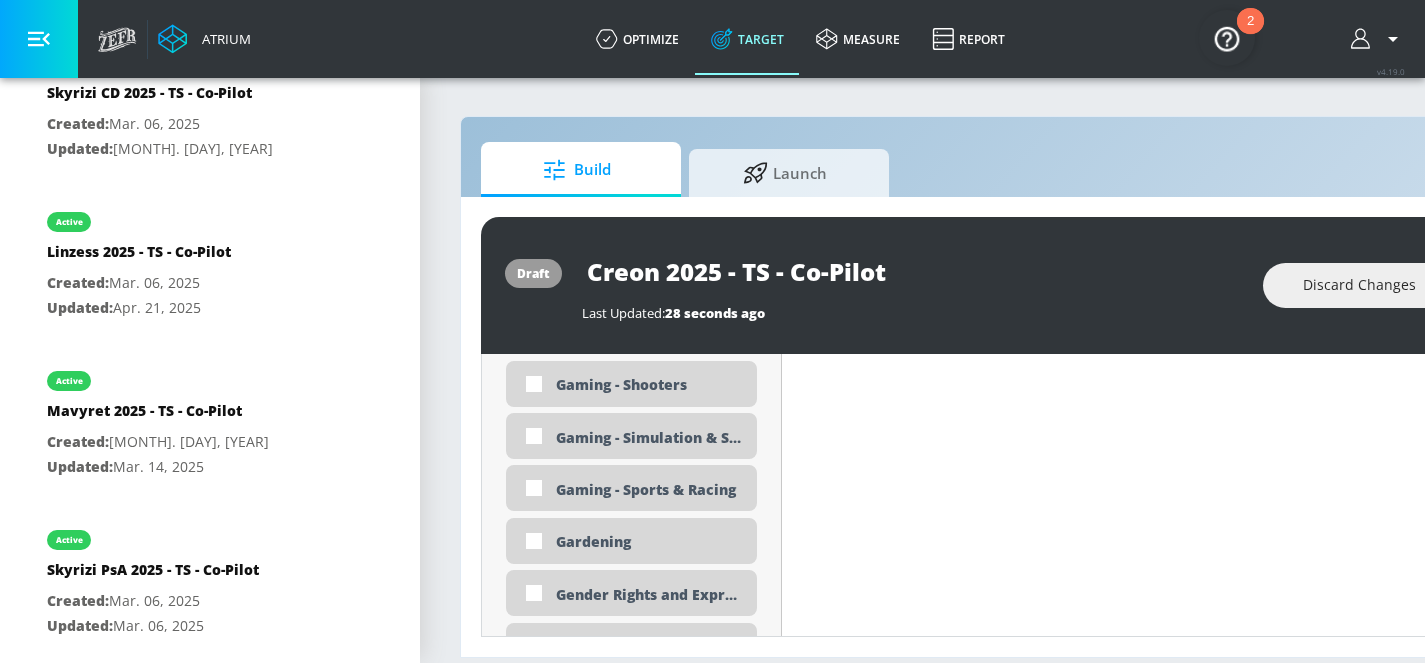 click on "Gardening" at bounding box center [649, 541] 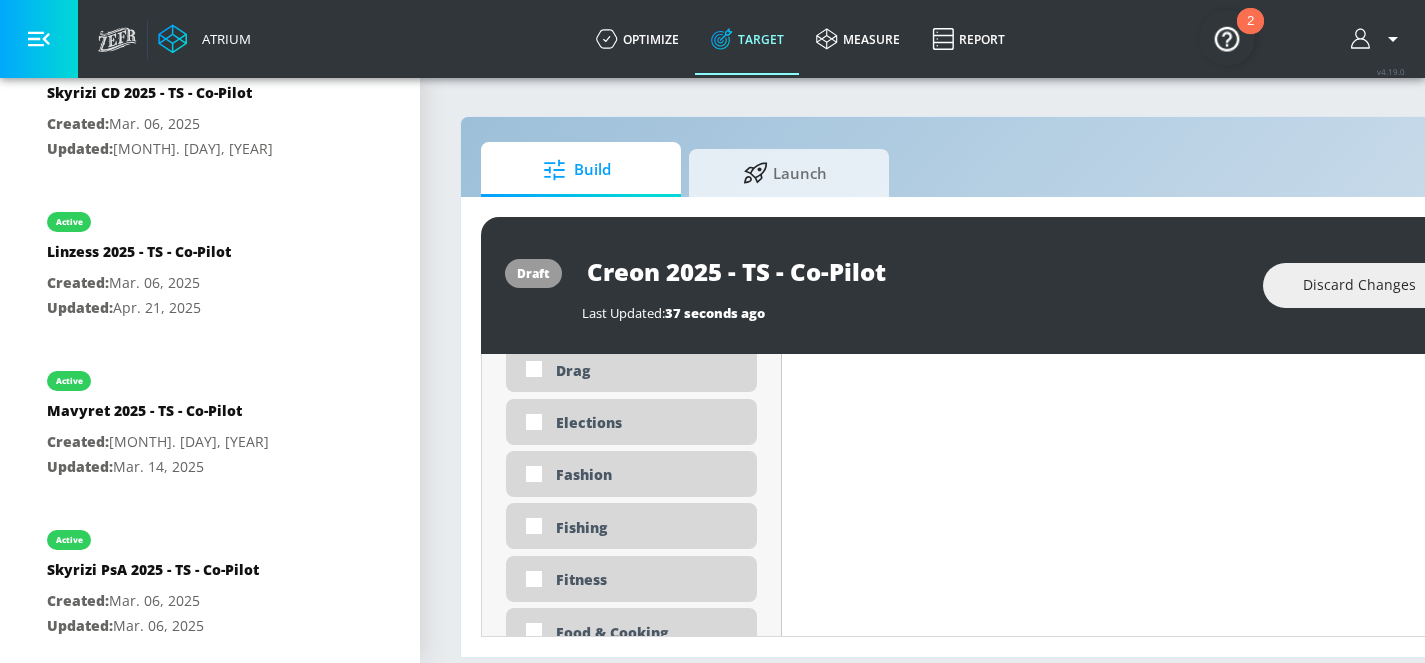 scroll, scrollTop: 2623, scrollLeft: 0, axis: vertical 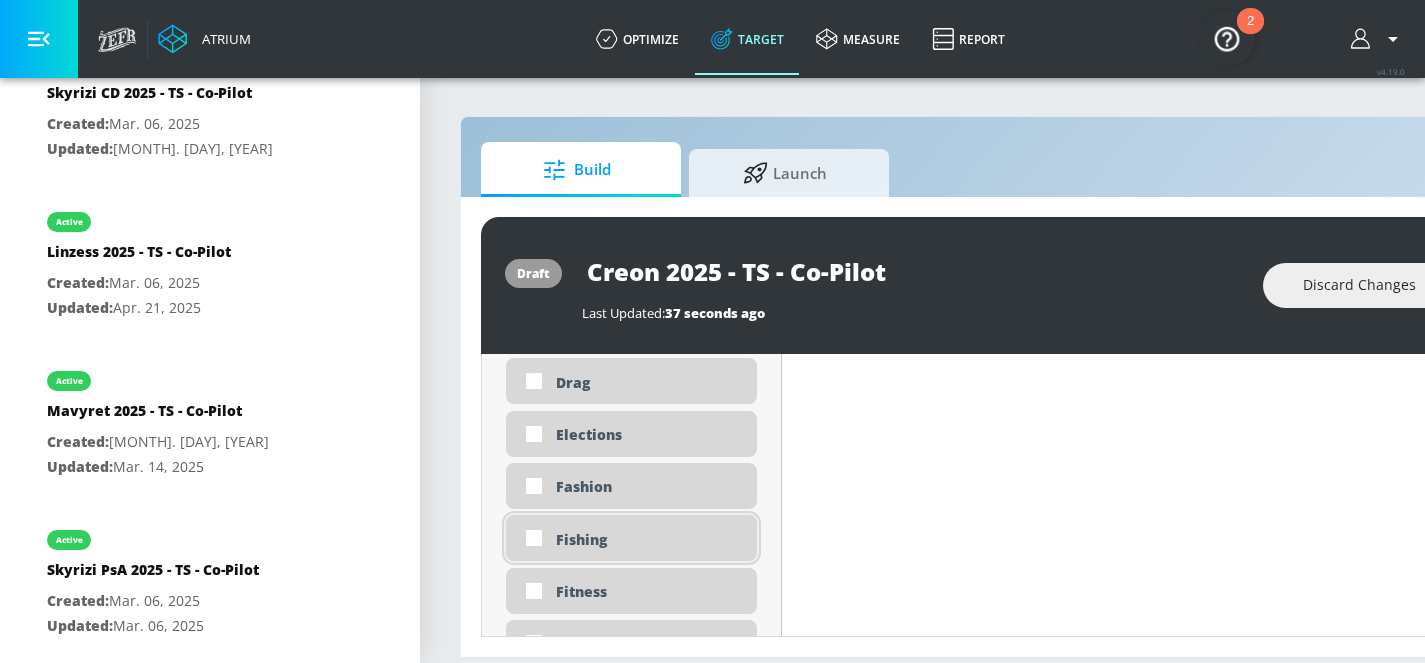 click on "Fishing" at bounding box center (631, 538) 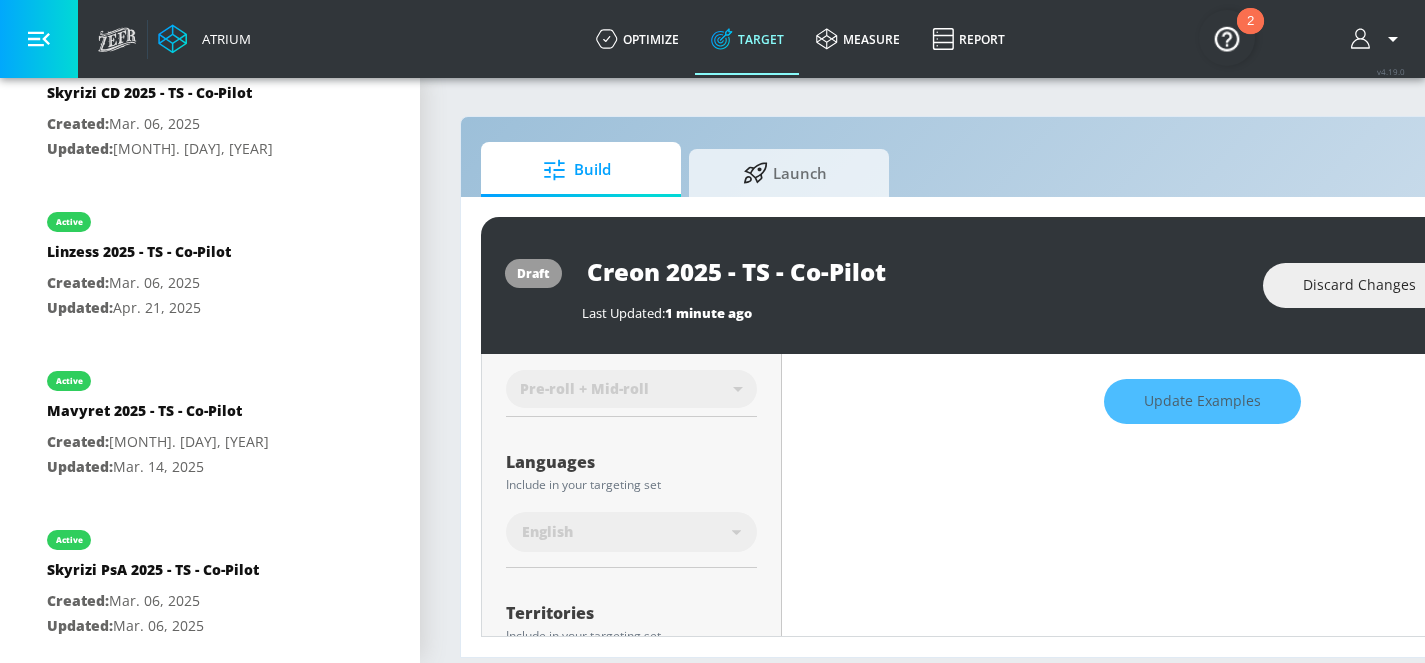 scroll, scrollTop: 0, scrollLeft: 0, axis: both 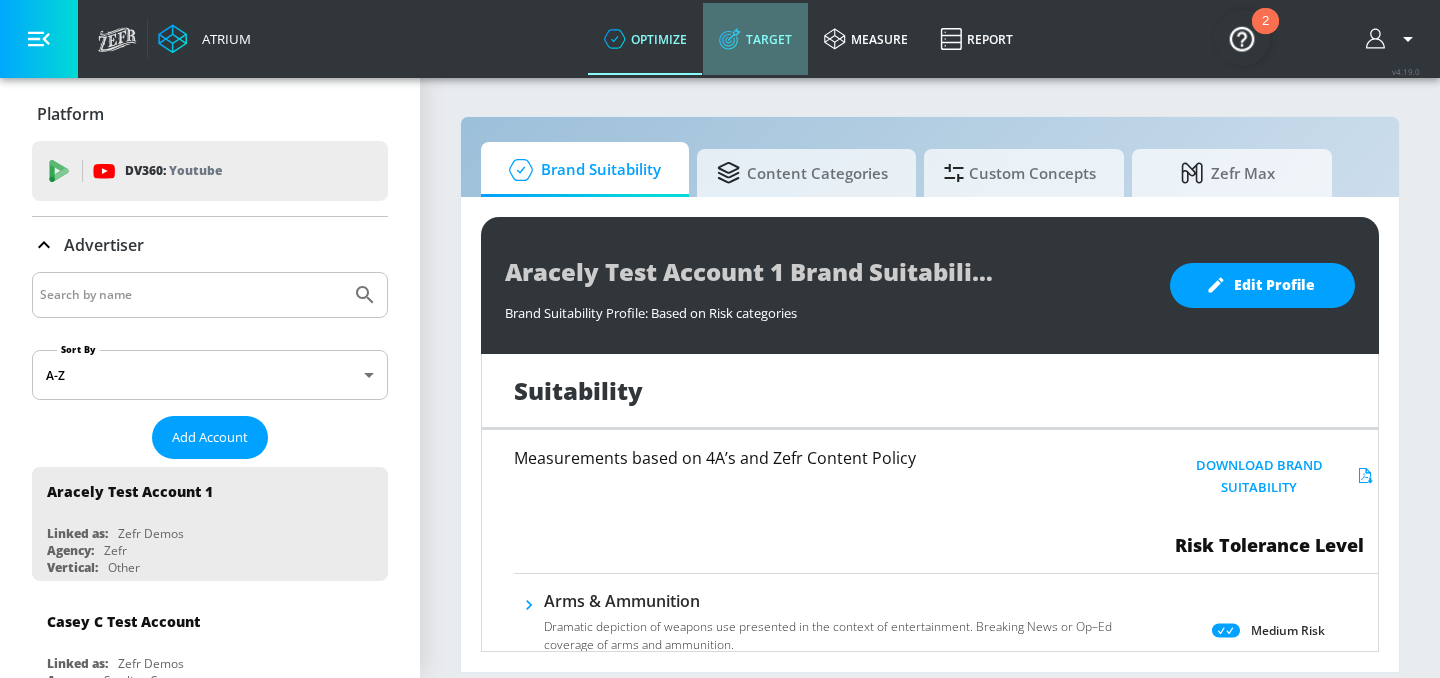 click on "Target" at bounding box center (755, 39) 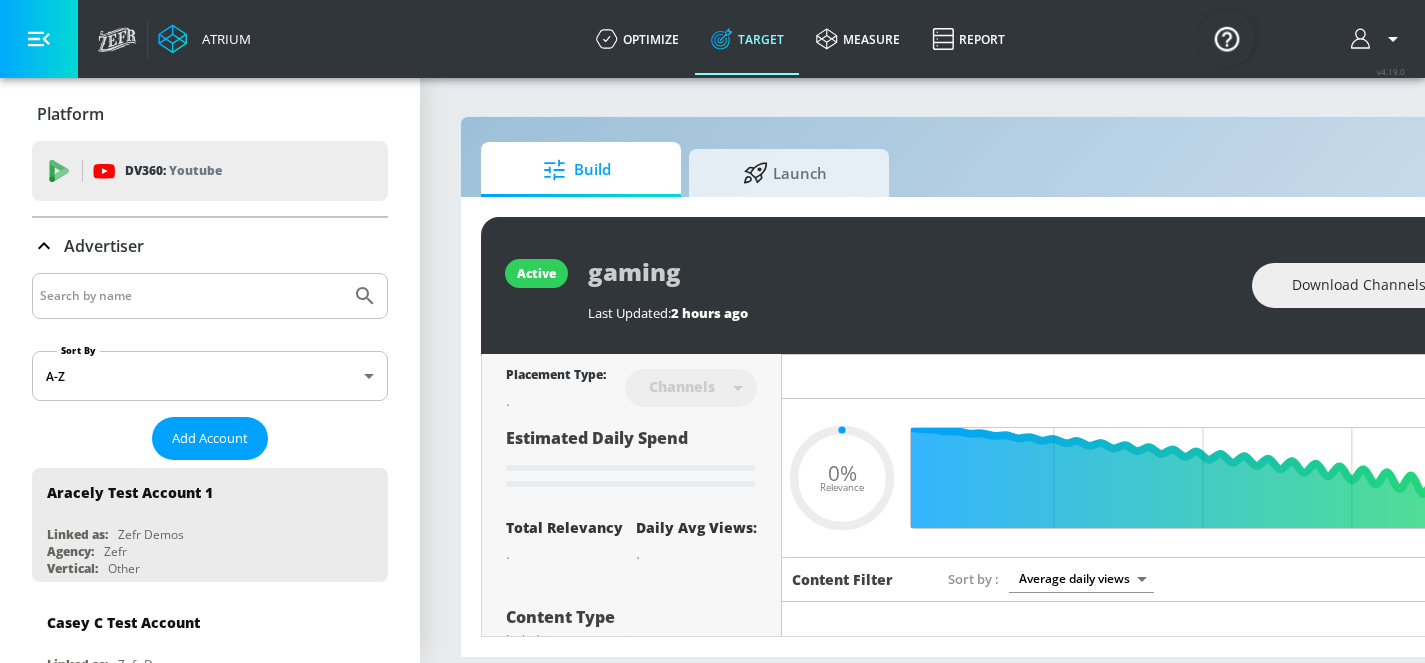 type on "0.05" 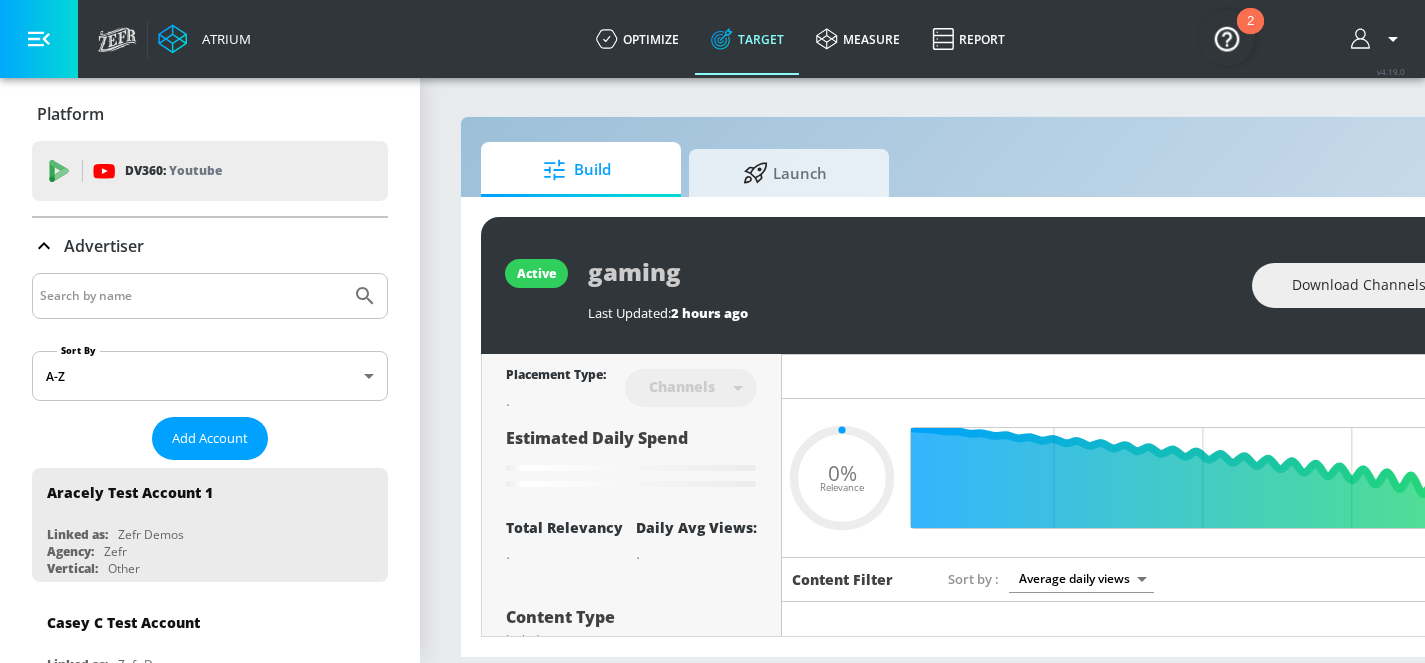 click at bounding box center [191, 296] 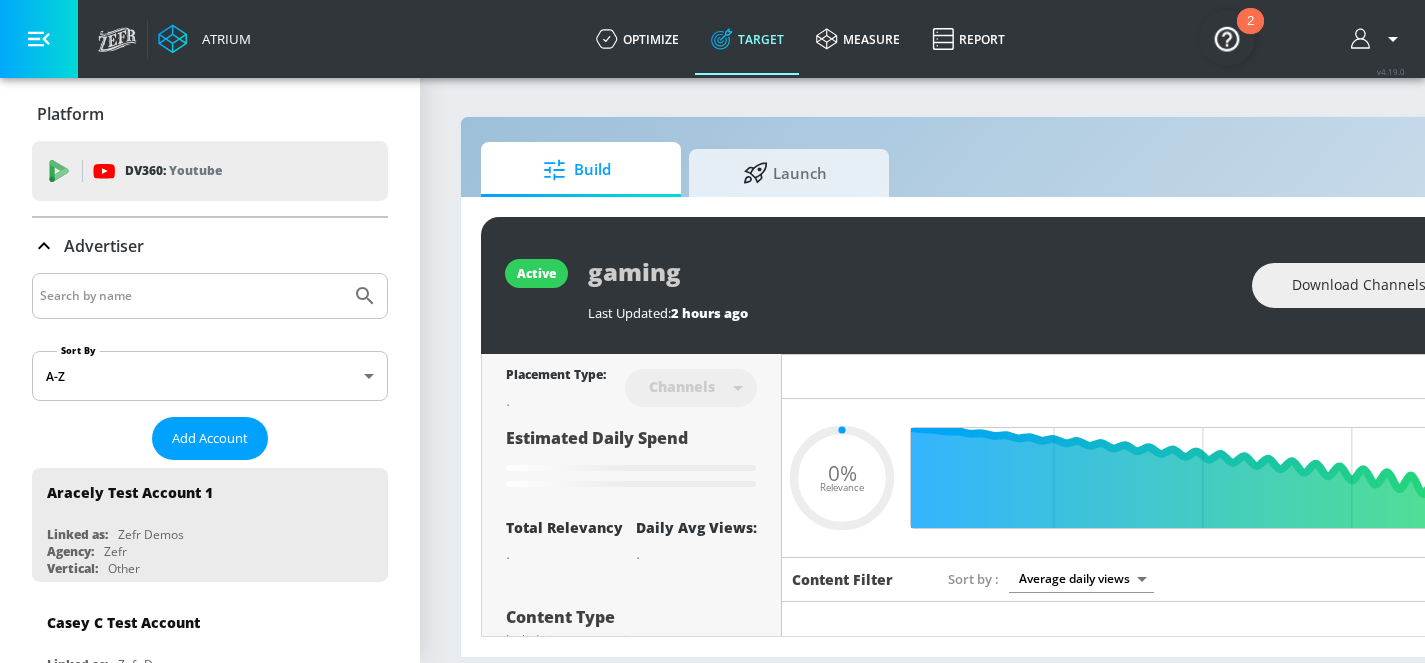 type on "s" 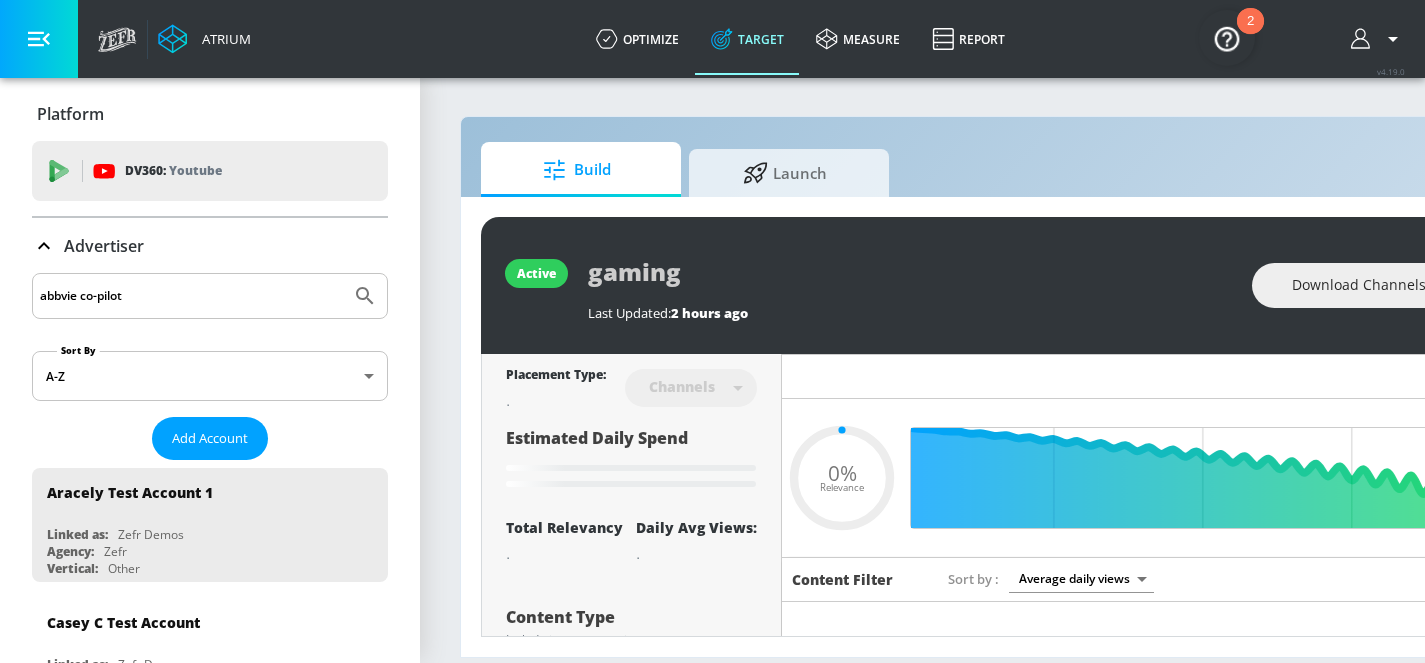 type on "abbvie co-pilot" 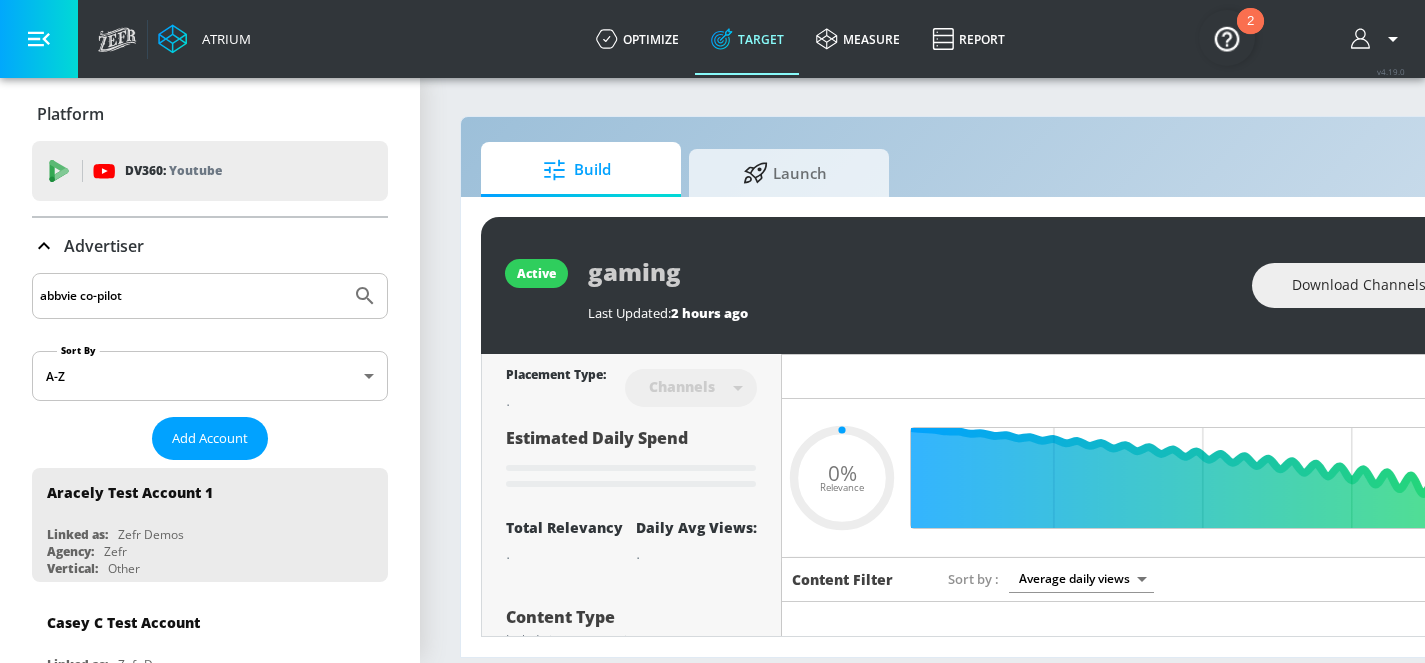 click at bounding box center (365, 296) 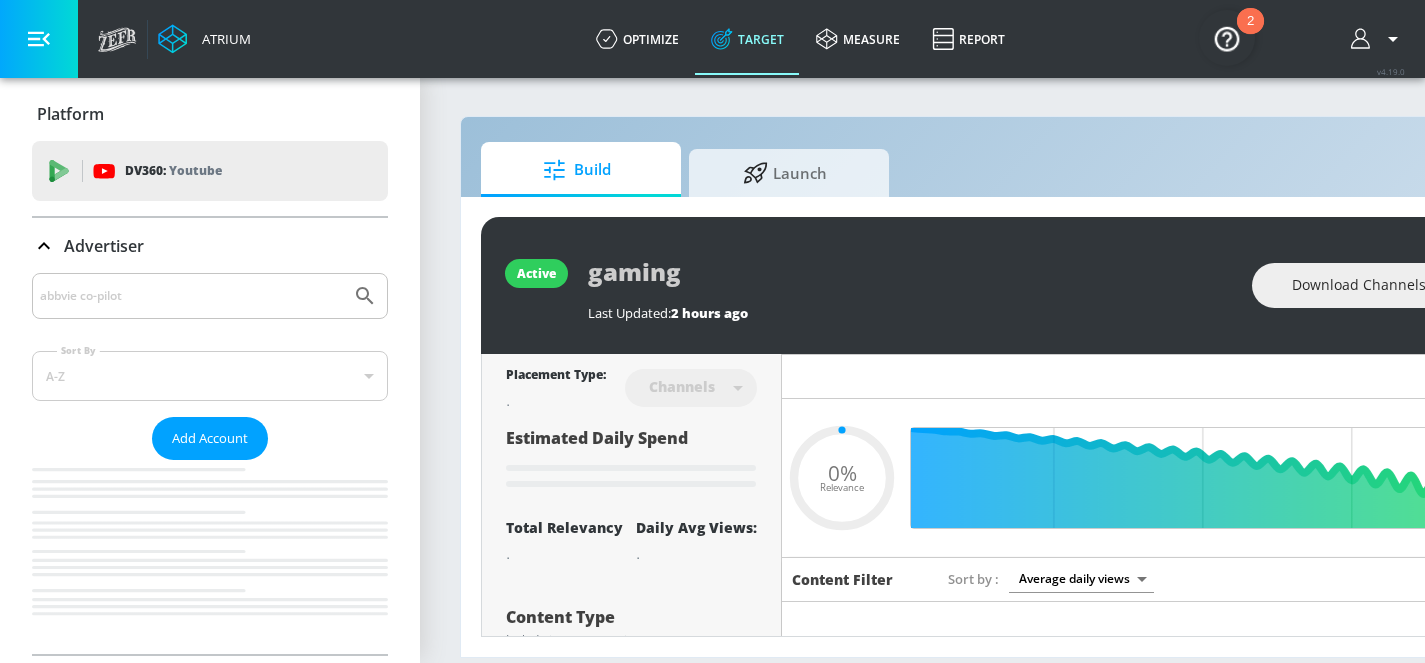 type on "0.05" 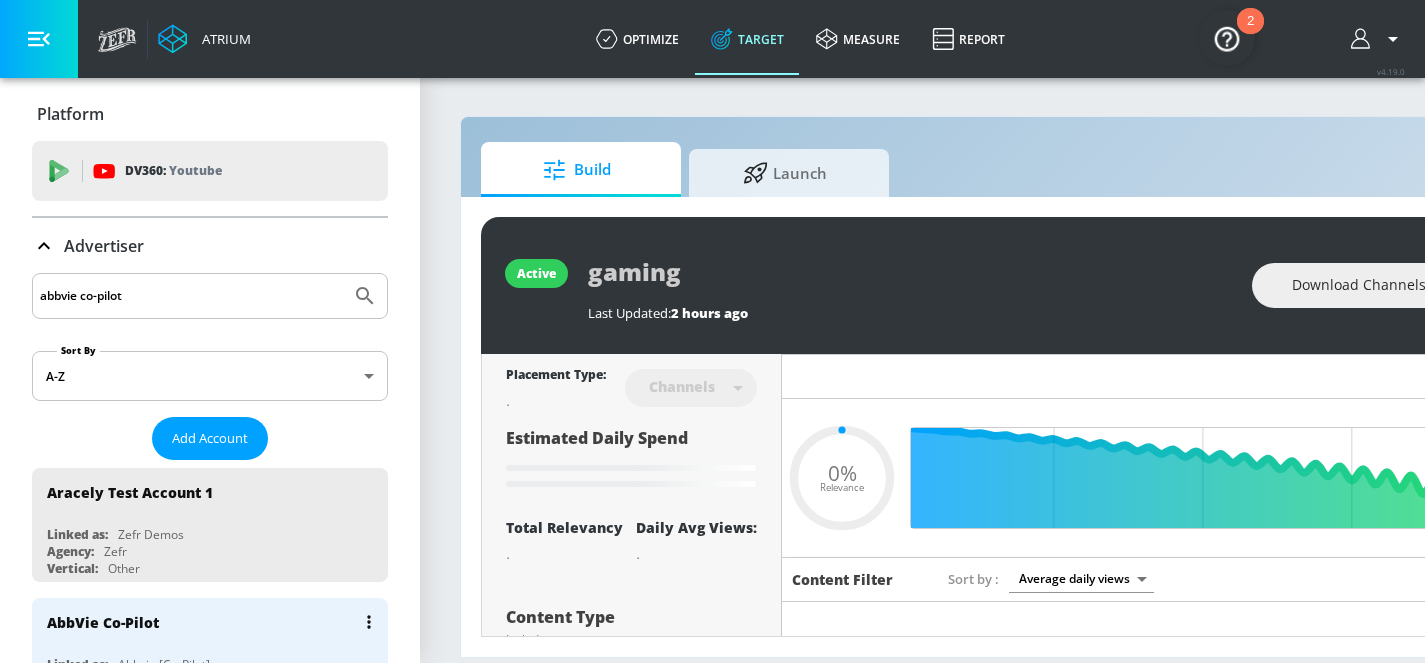 click on "AbbVie Co-Pilot" at bounding box center [215, 622] 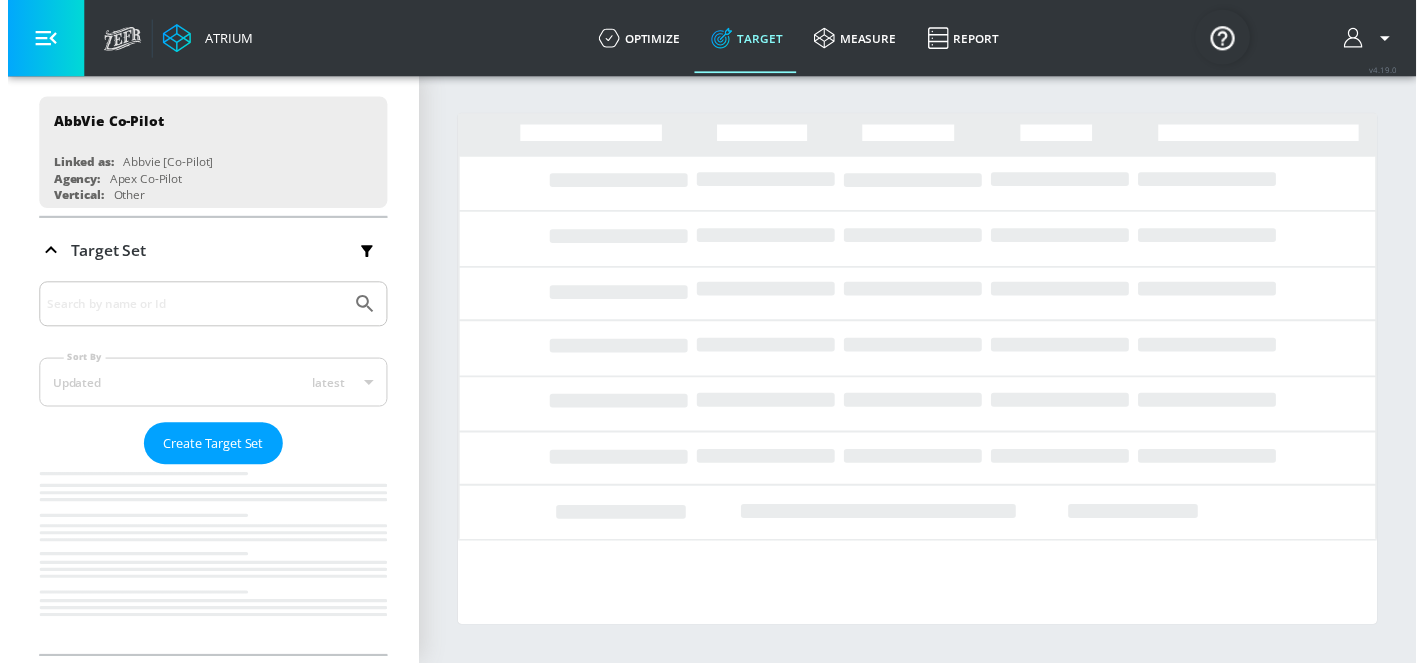 scroll, scrollTop: 212, scrollLeft: 0, axis: vertical 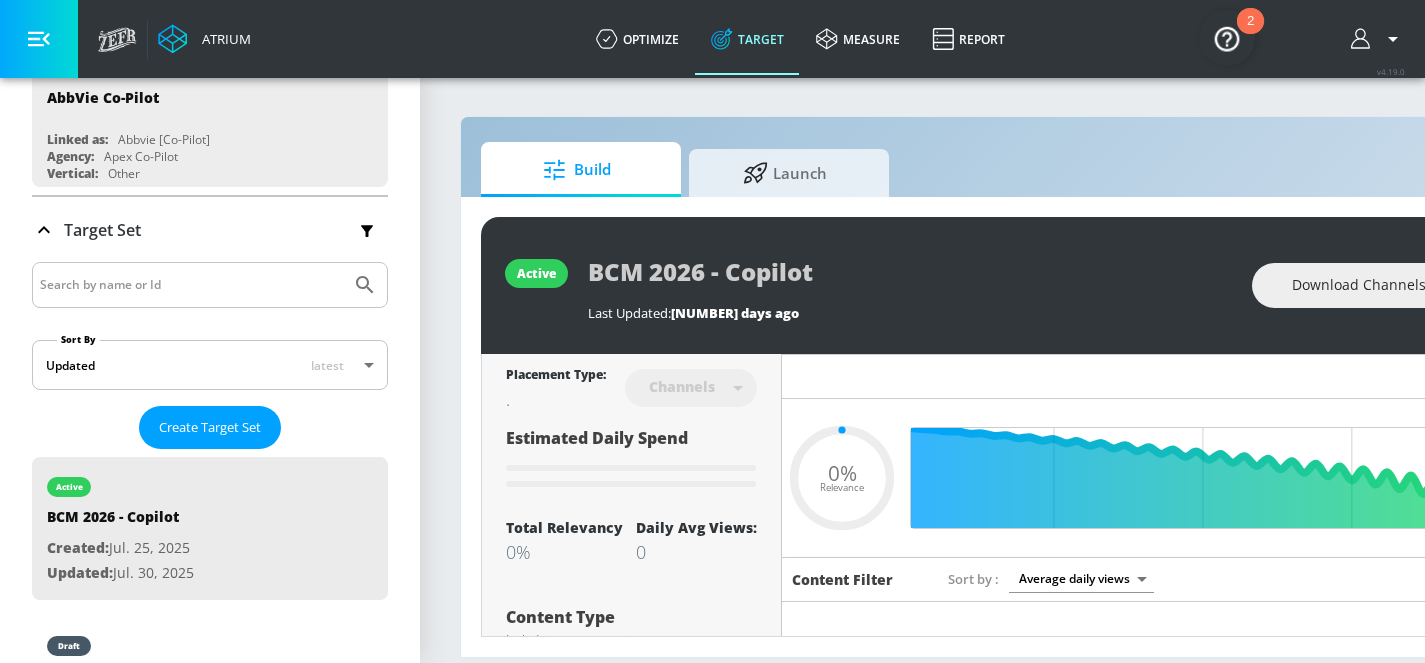 type on "0.05" 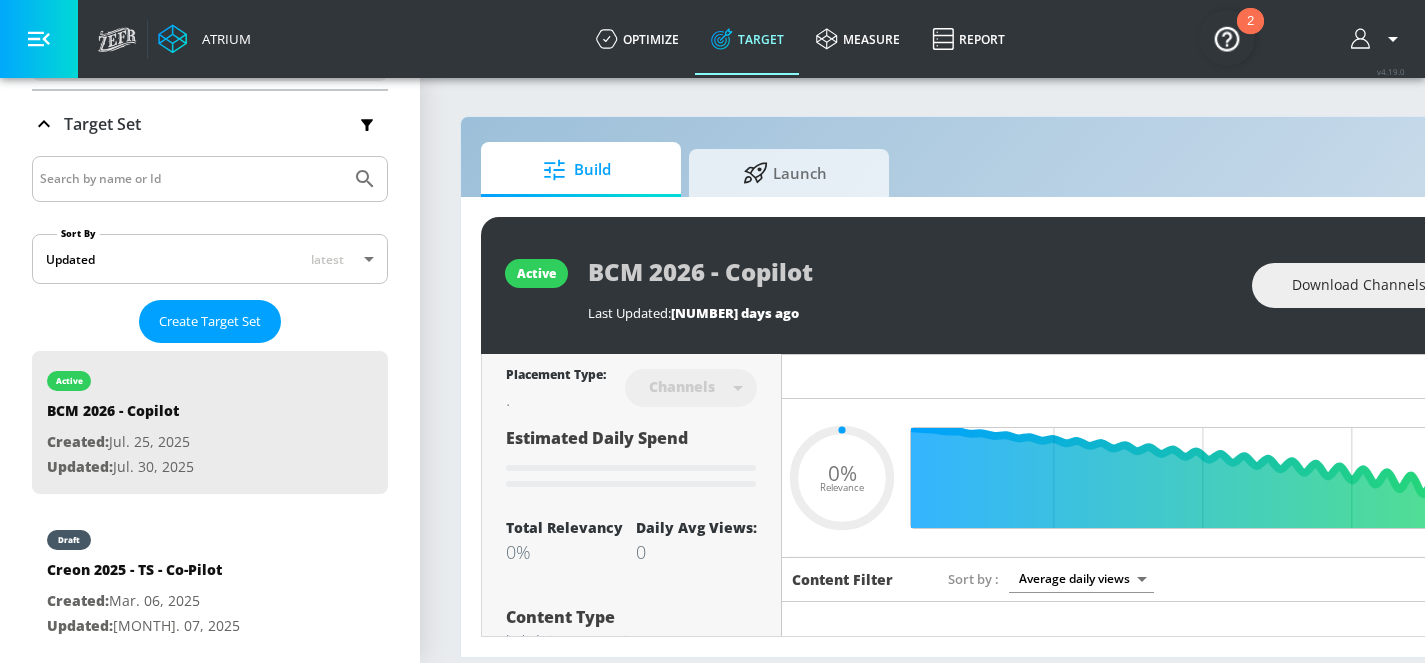scroll, scrollTop: 401, scrollLeft: 0, axis: vertical 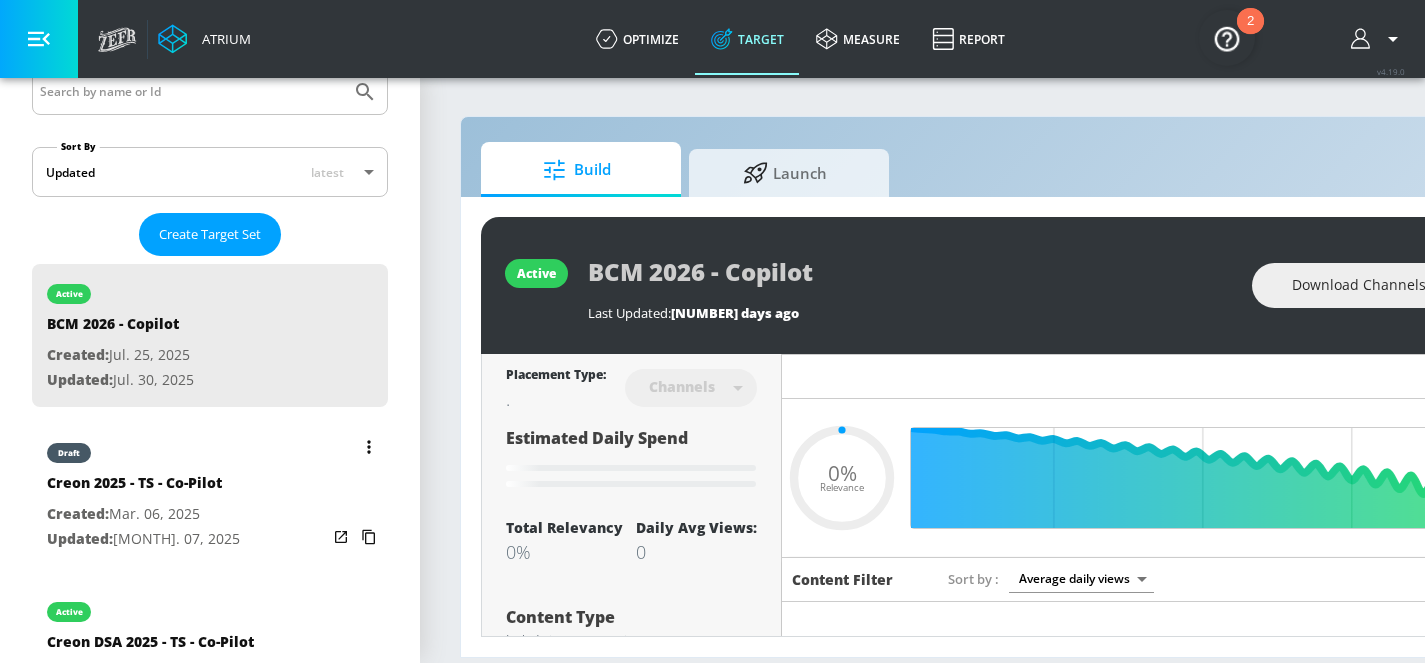 click on "draft" at bounding box center (143, 448) 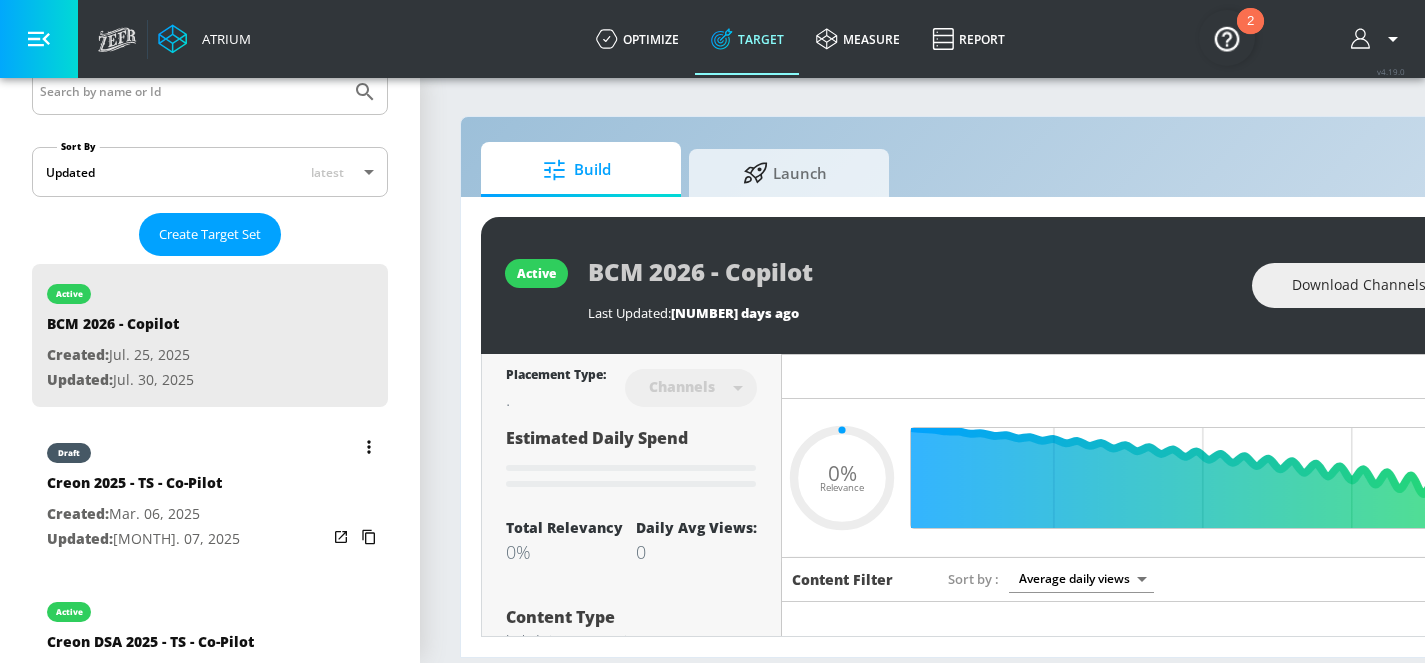 type on "Creon 2025 - TS - Co-Pilot" 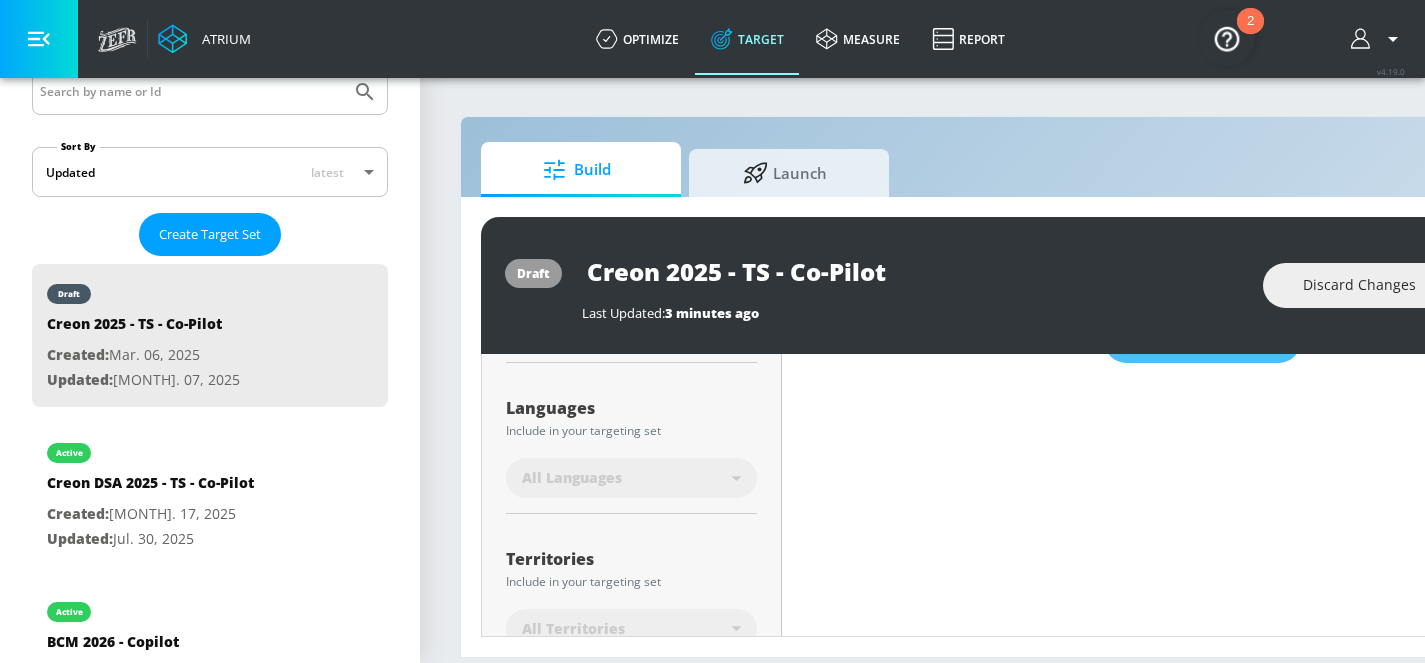 scroll, scrollTop: 0, scrollLeft: 0, axis: both 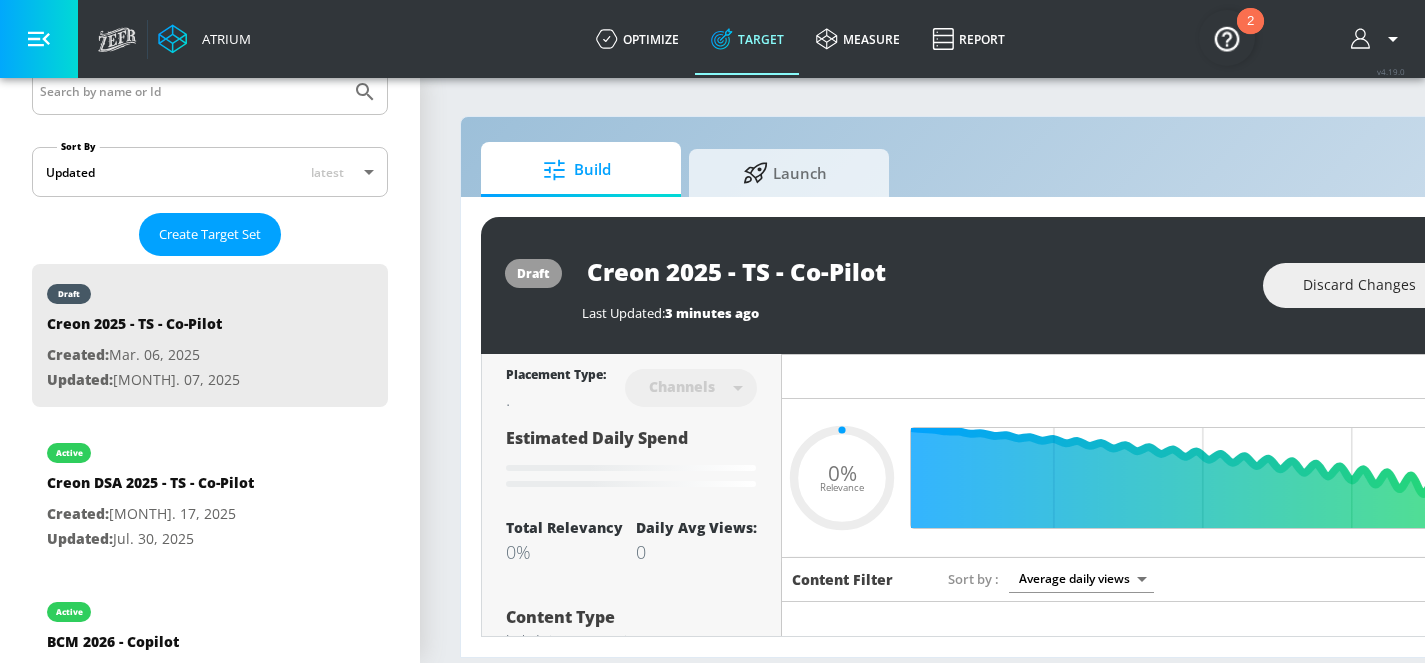 type on "0.05" 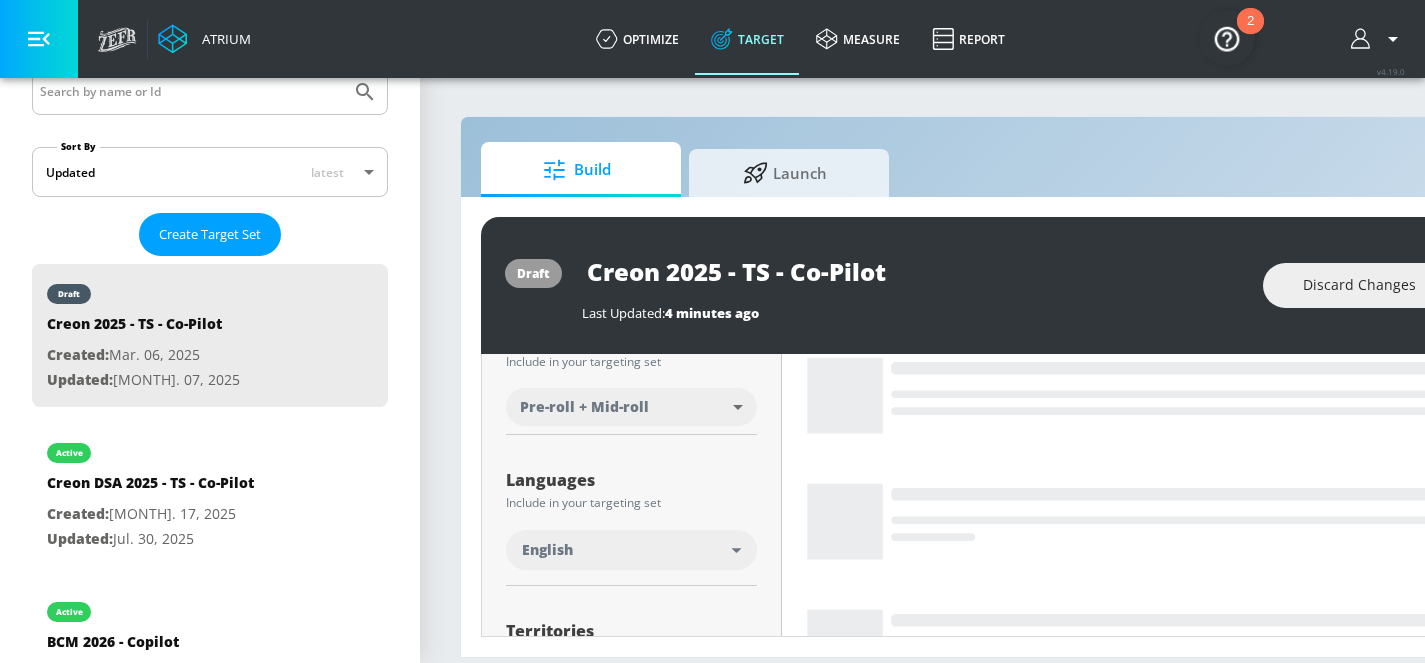 scroll, scrollTop: 131, scrollLeft: 0, axis: vertical 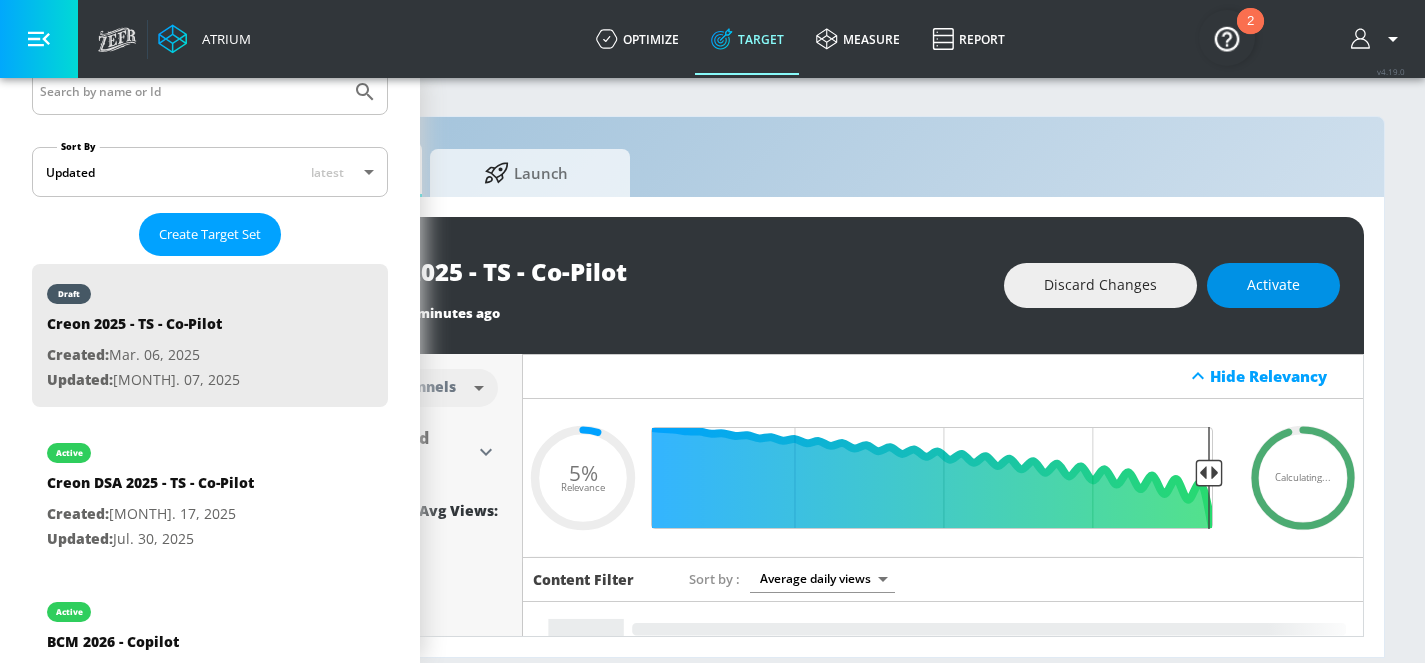 click on "Activate" at bounding box center [1273, 285] 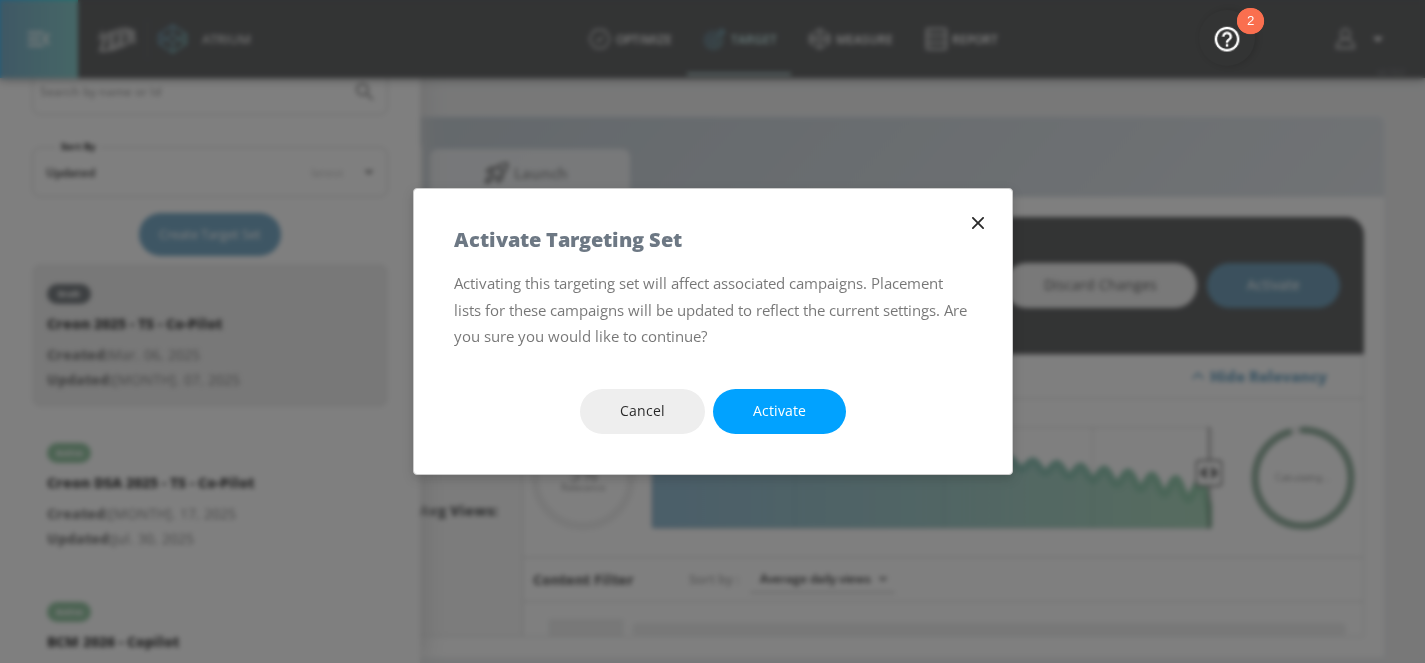scroll, scrollTop: 0, scrollLeft: 259, axis: horizontal 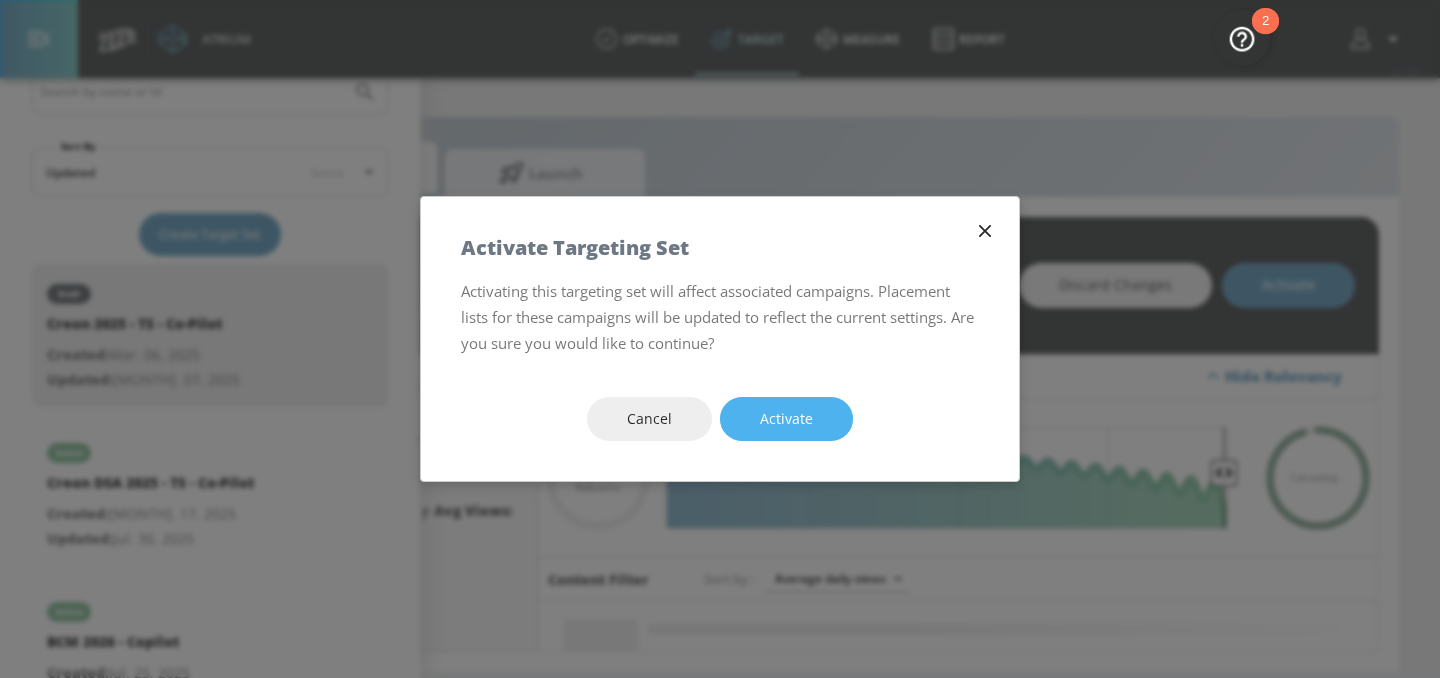 click on "Activate" at bounding box center [786, 419] 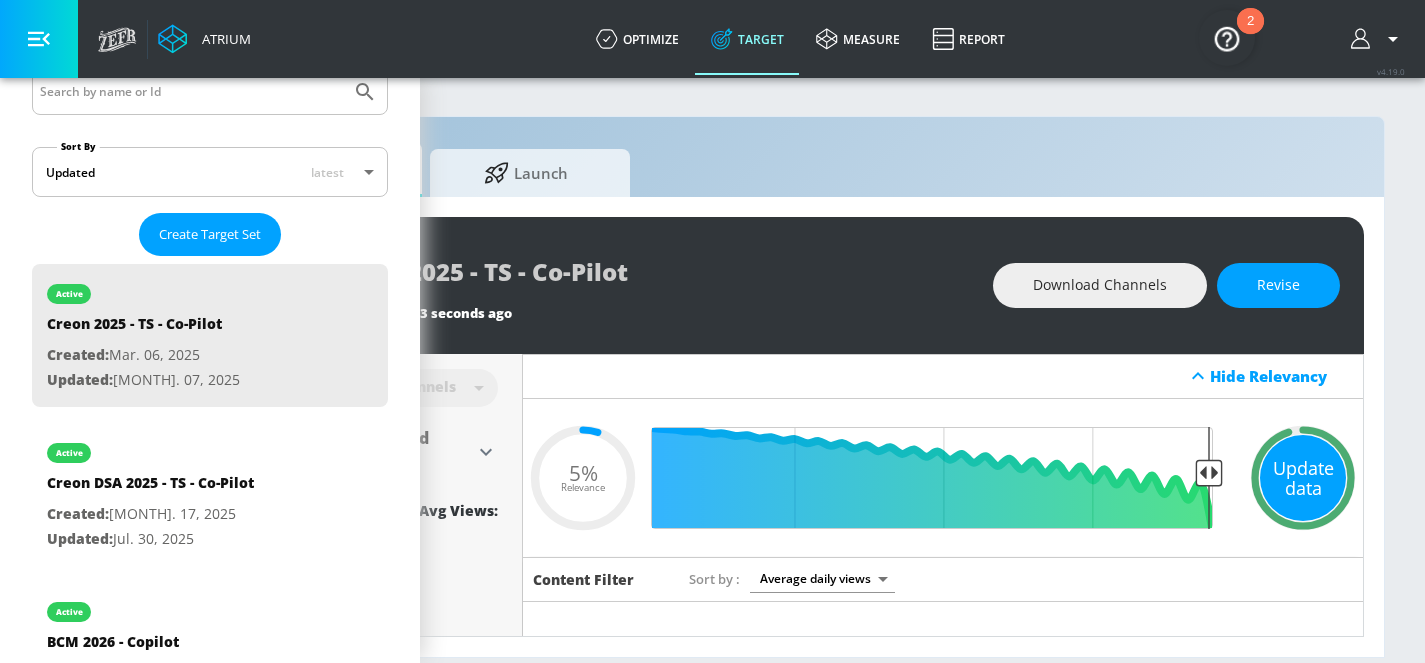 click on "Update data" at bounding box center (1303, 478) 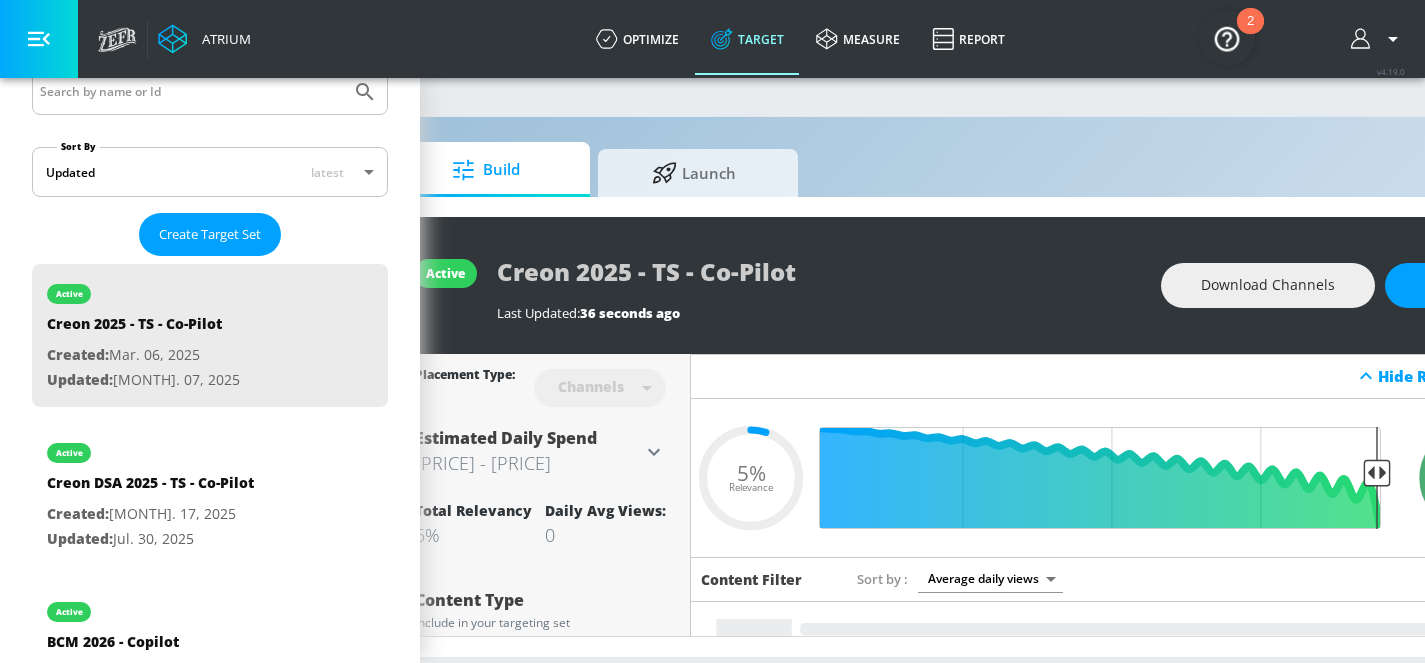 scroll, scrollTop: 0, scrollLeft: 0, axis: both 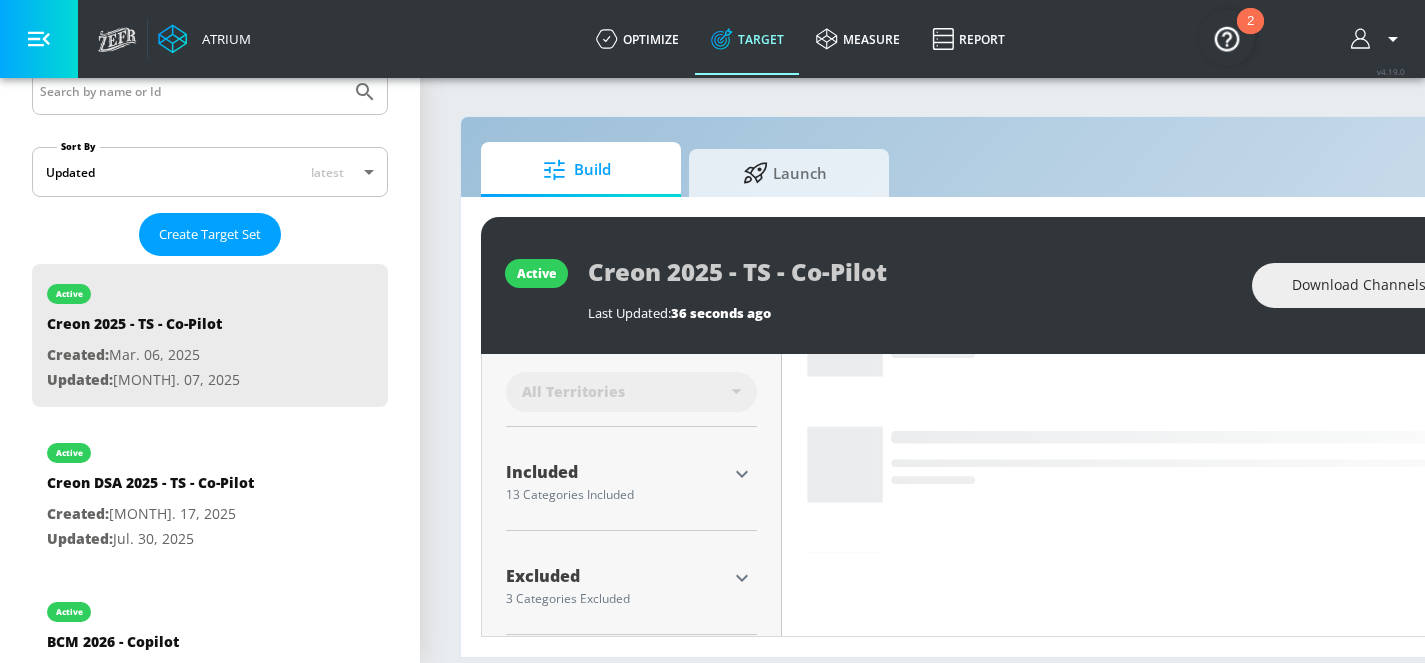 click 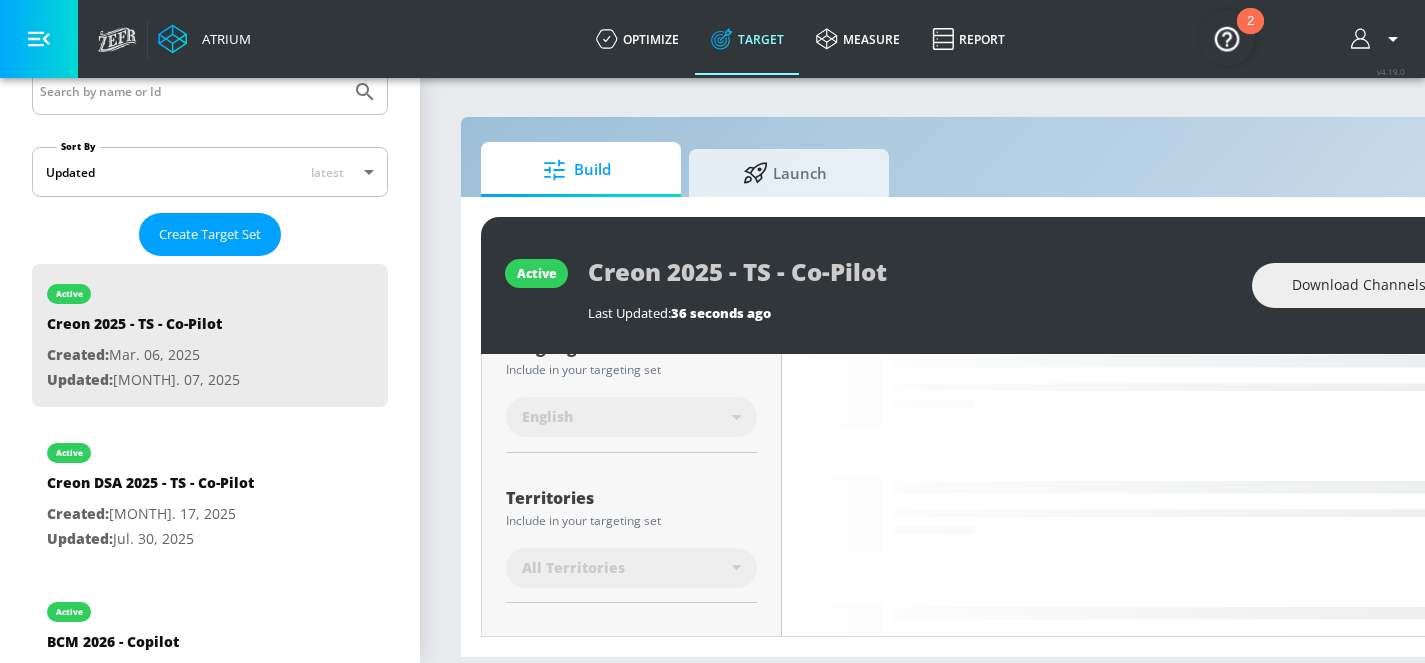 scroll, scrollTop: 0, scrollLeft: 0, axis: both 